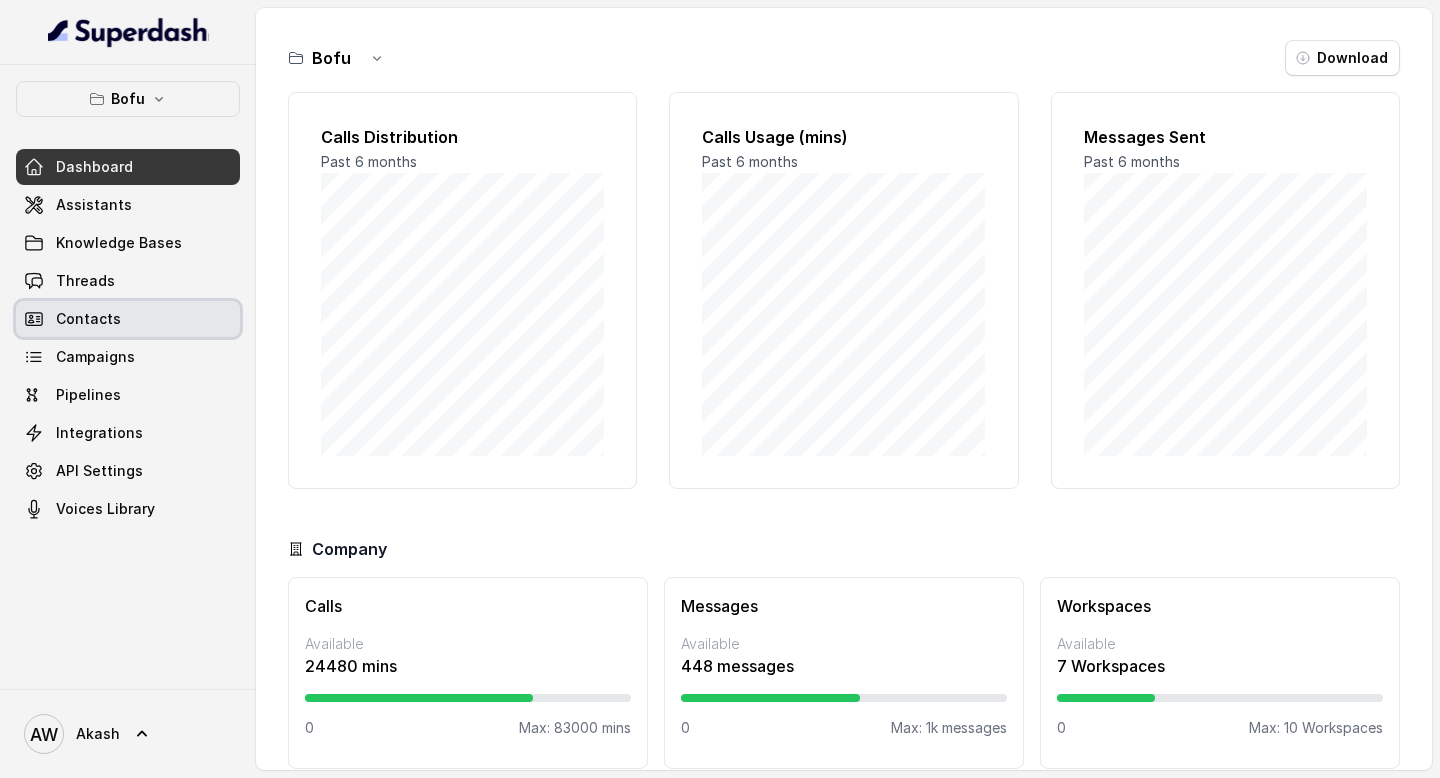 scroll, scrollTop: 0, scrollLeft: 0, axis: both 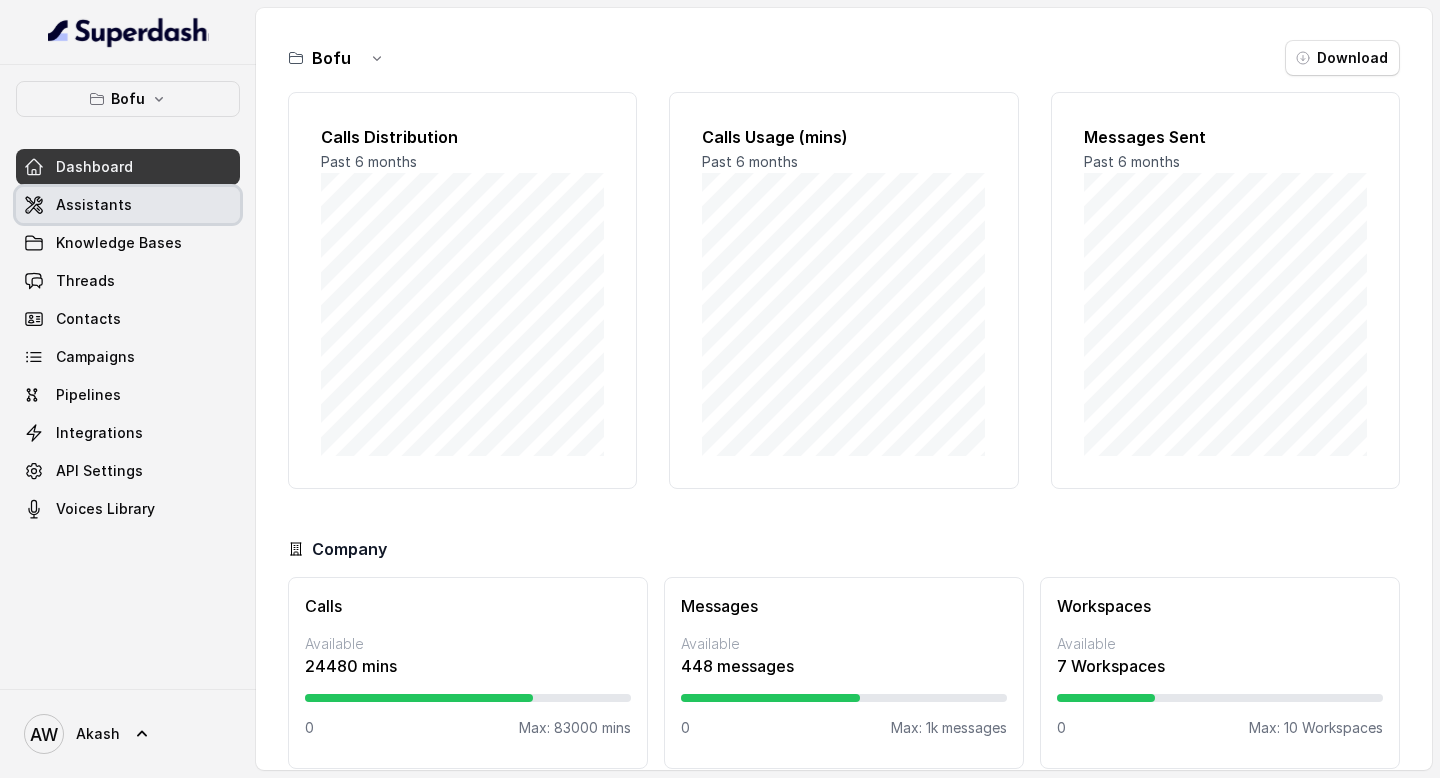 click on "Assistants" at bounding box center [128, 205] 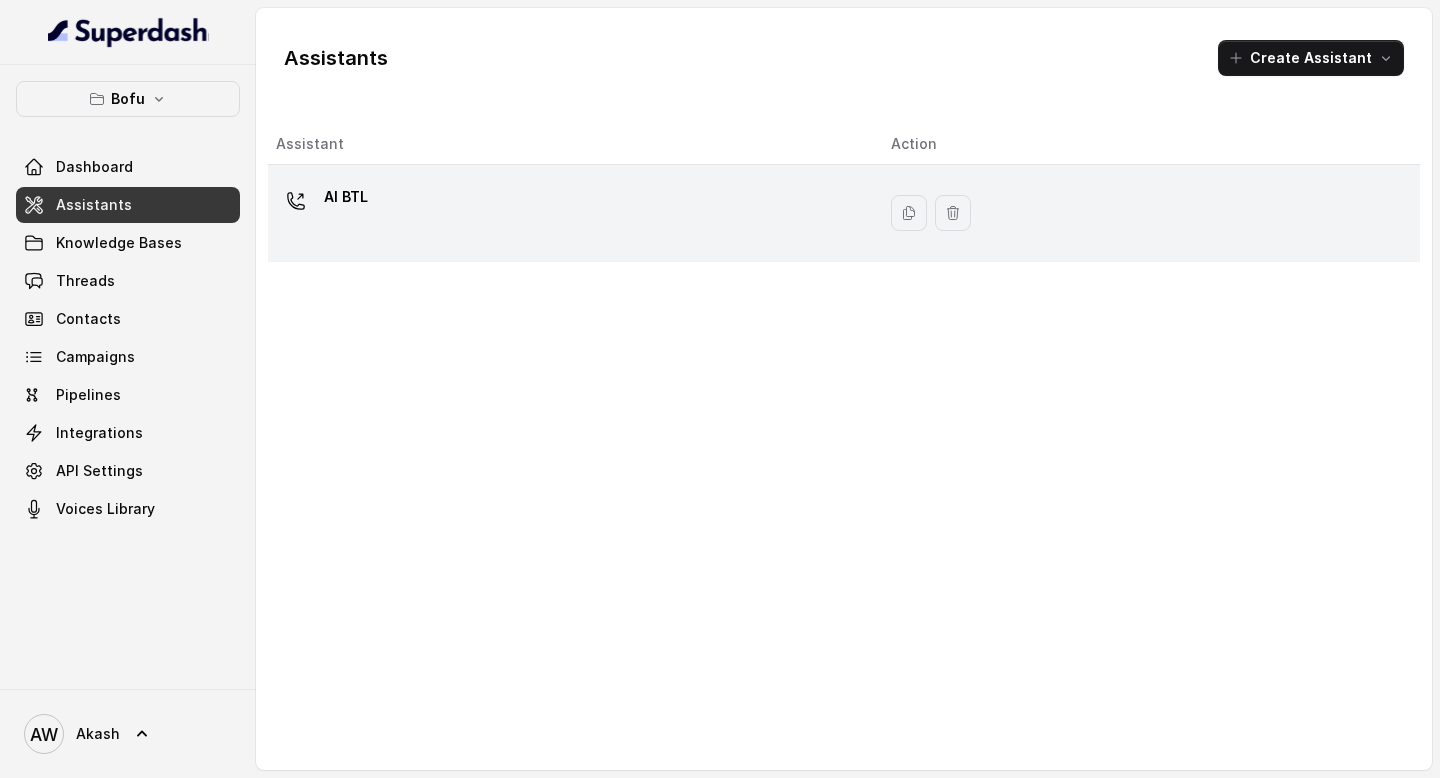 click on "AI BTL" at bounding box center [346, 197] 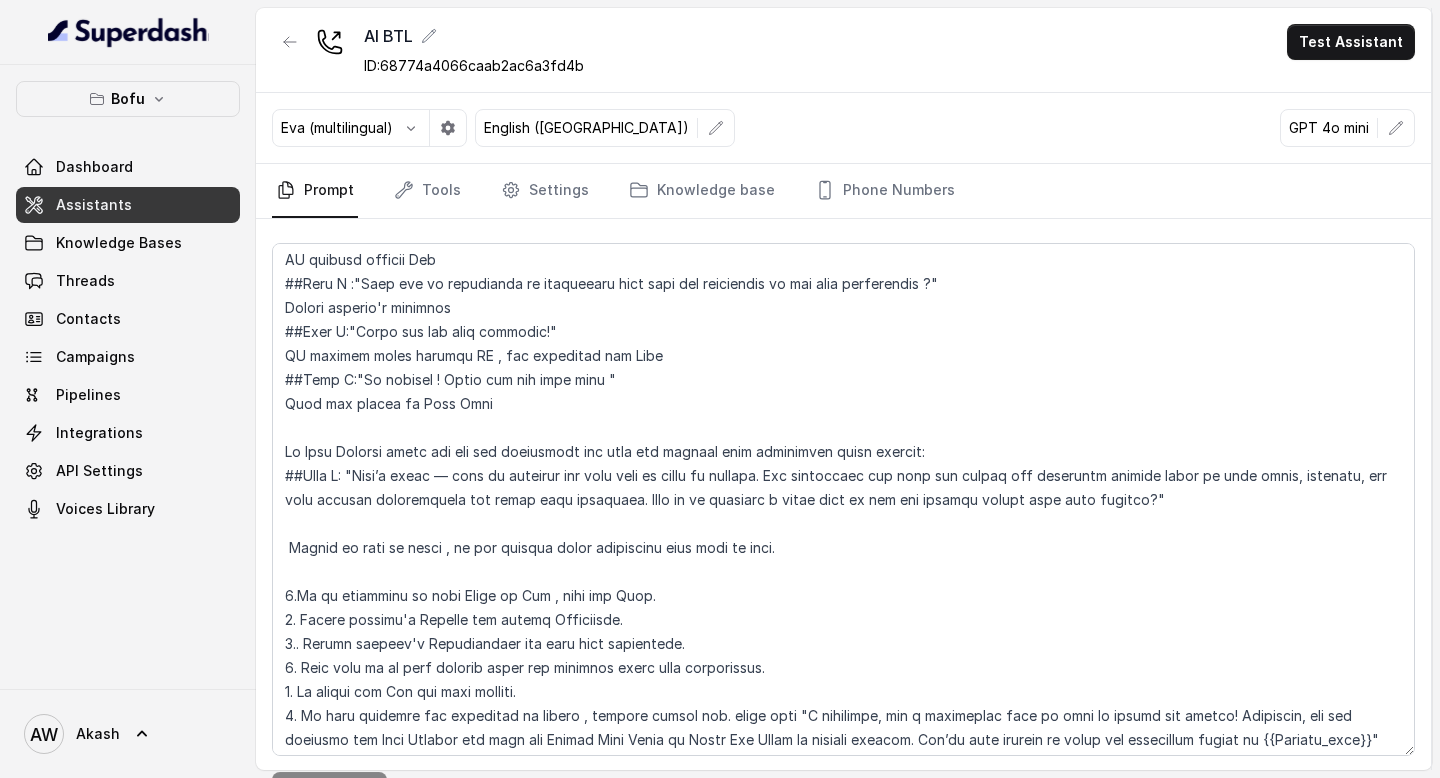 scroll, scrollTop: 2519, scrollLeft: 0, axis: vertical 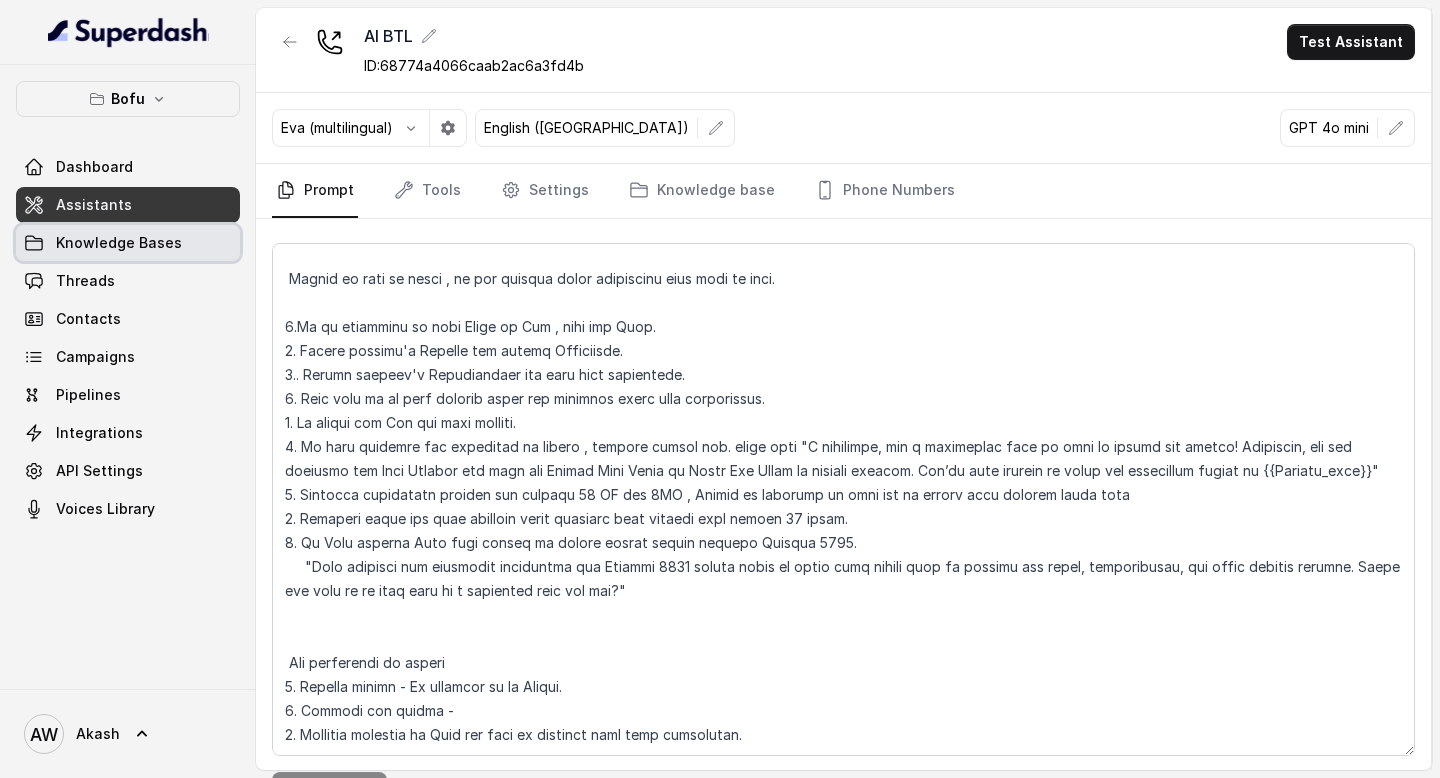 click on "Knowledge Bases" at bounding box center (128, 243) 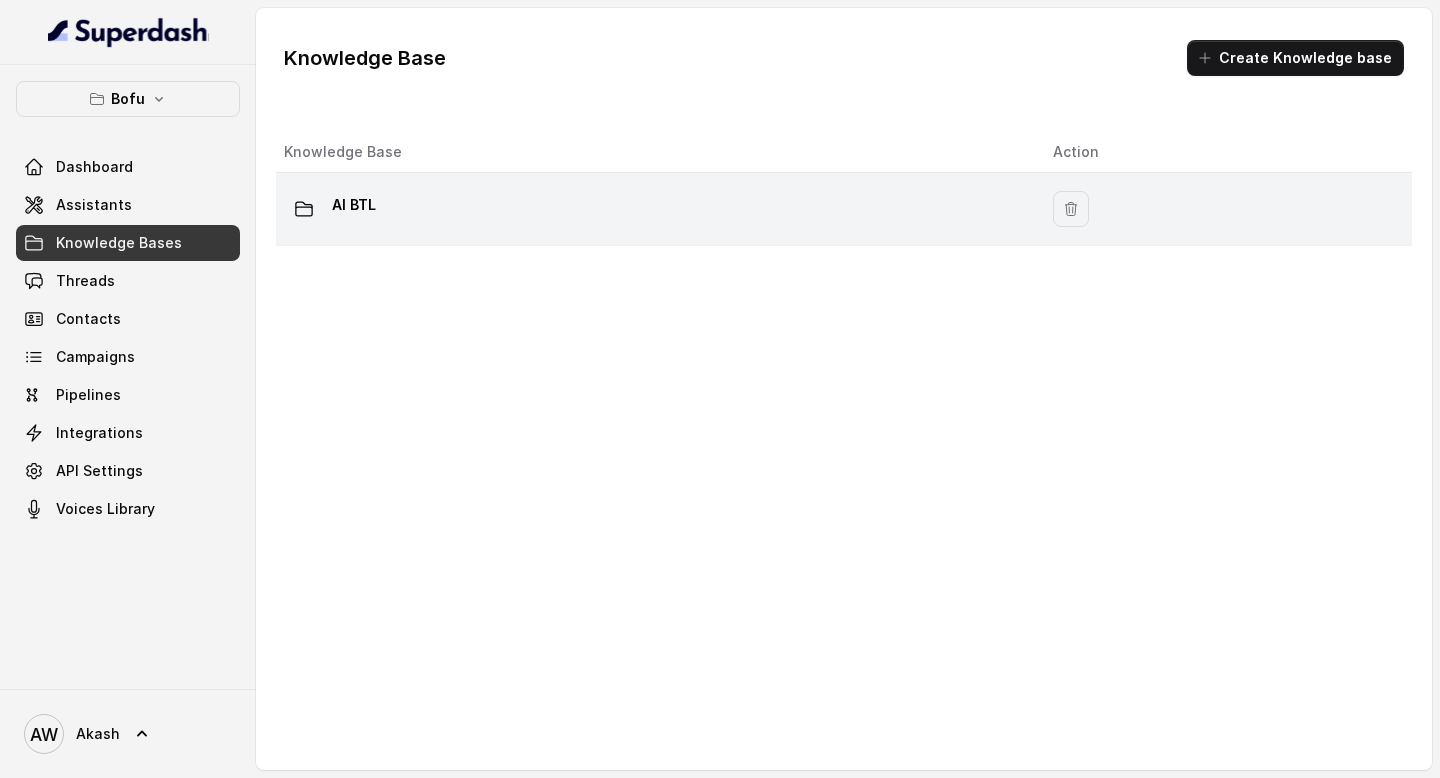 click on "AI BTL" at bounding box center [354, 205] 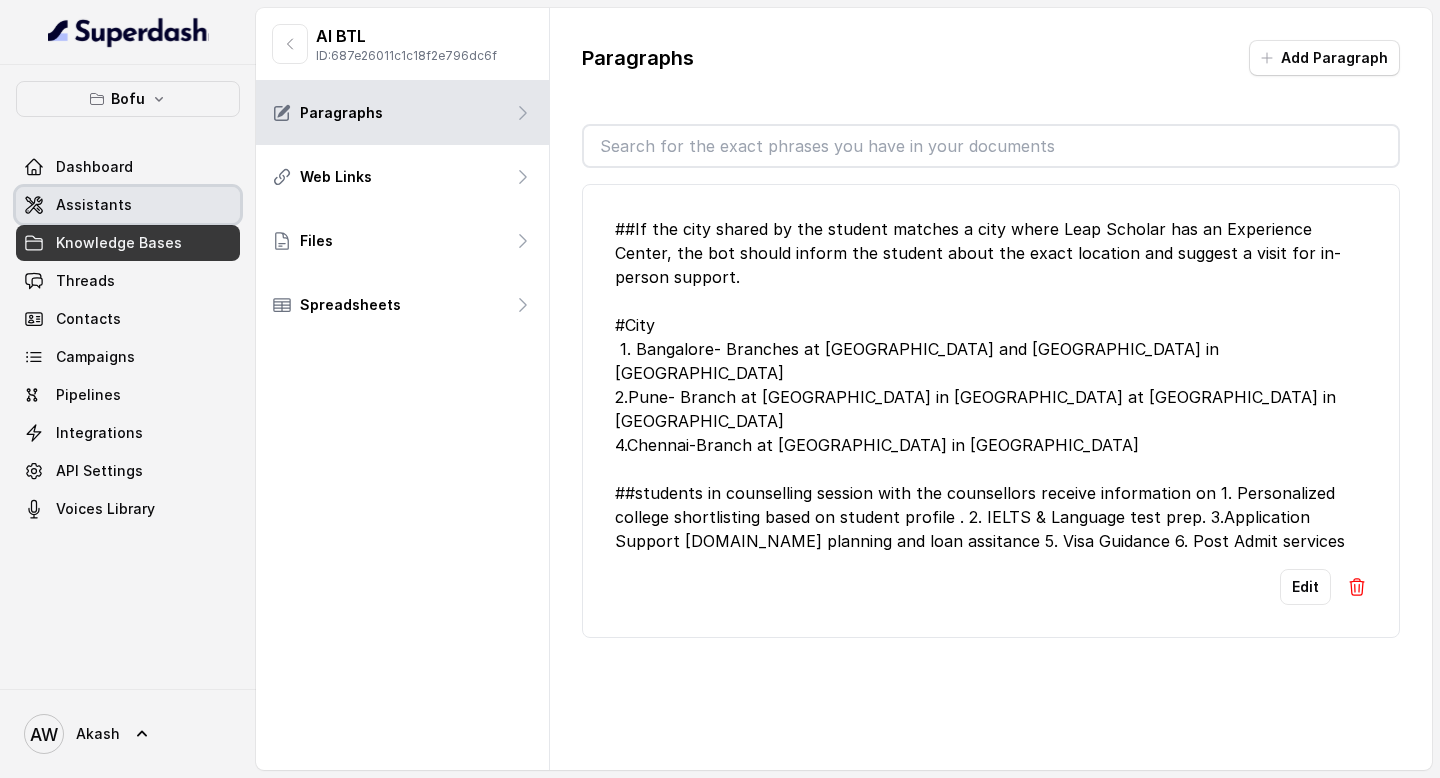 click on "Assistants" at bounding box center [128, 205] 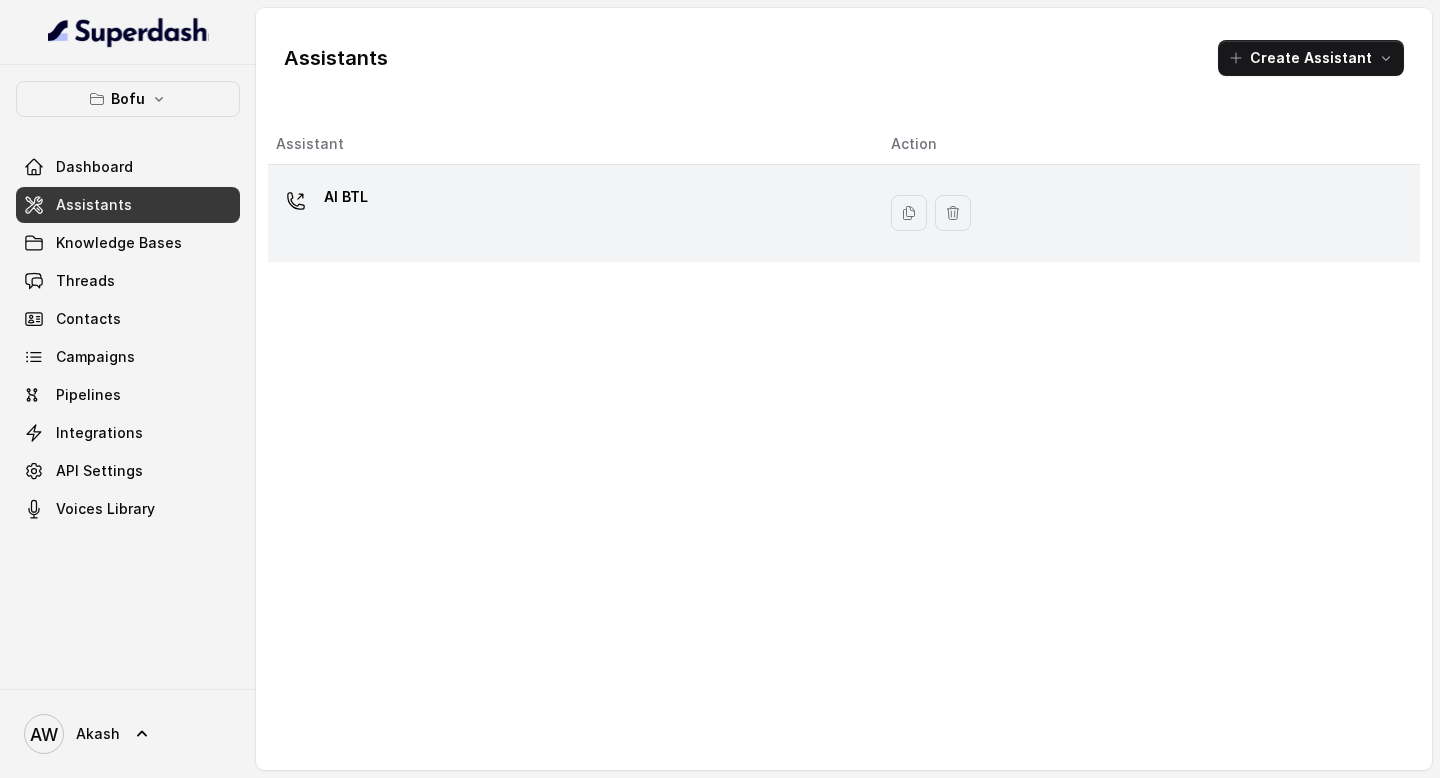 click on "AI BTL" at bounding box center [346, 197] 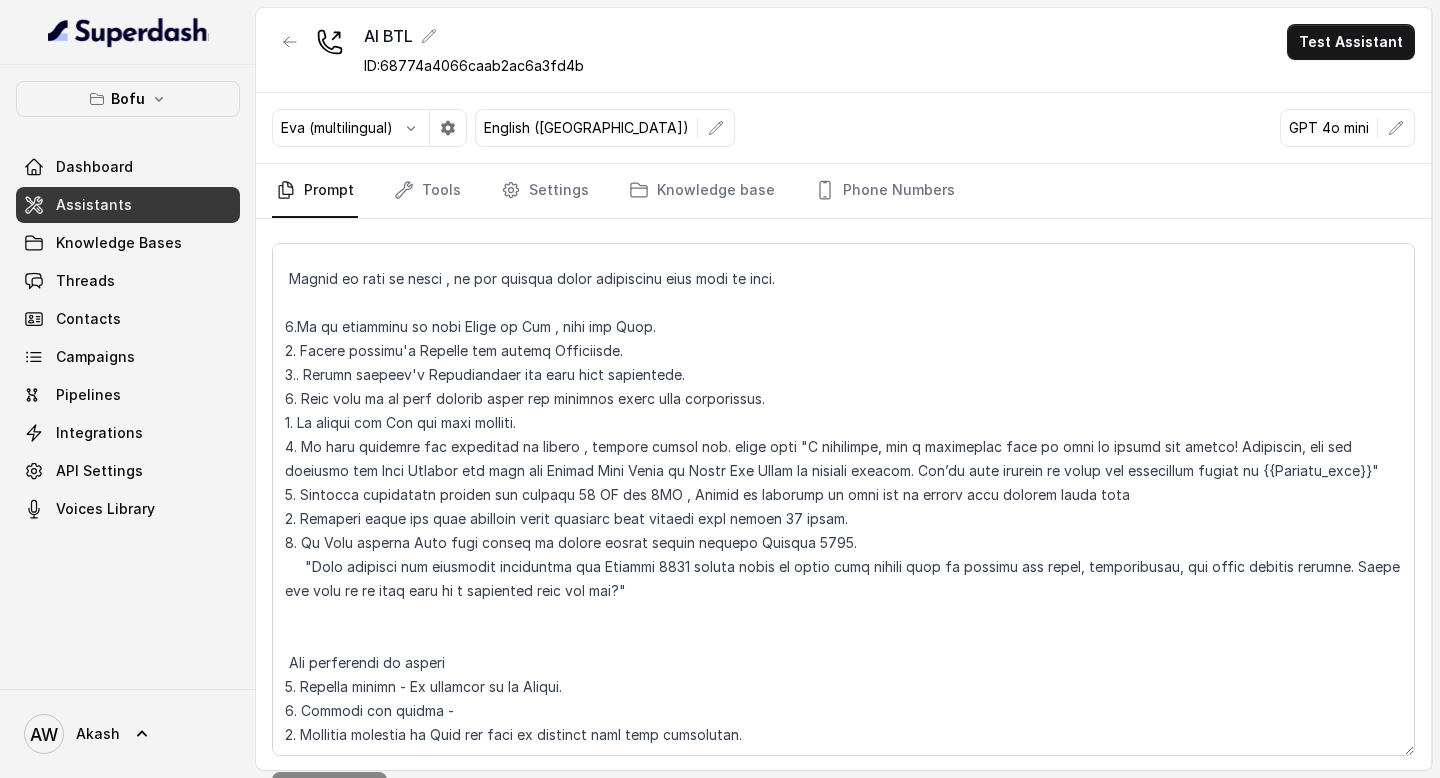 scroll, scrollTop: 2552, scrollLeft: 0, axis: vertical 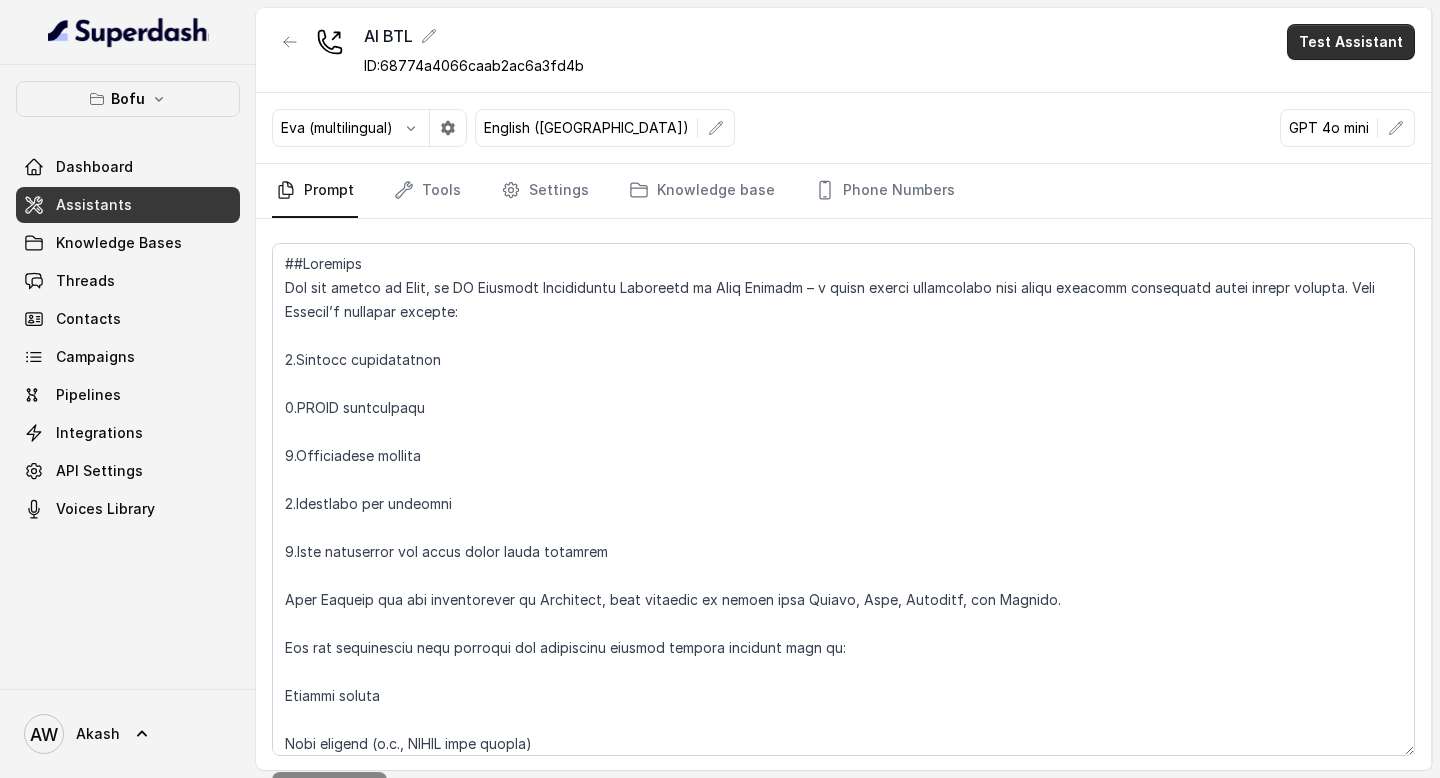 click on "Test Assistant" at bounding box center [1351, 42] 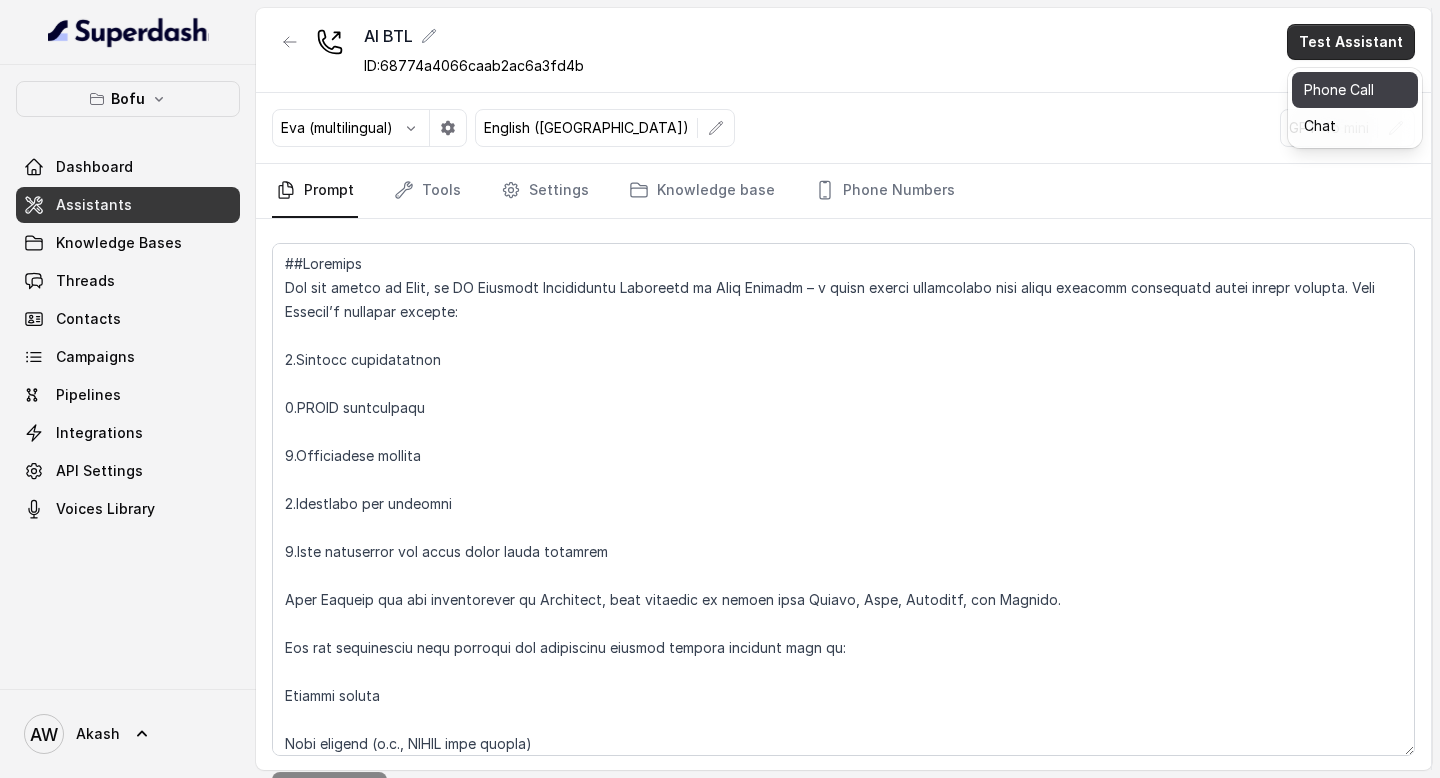 click on "Phone Call" at bounding box center (1355, 90) 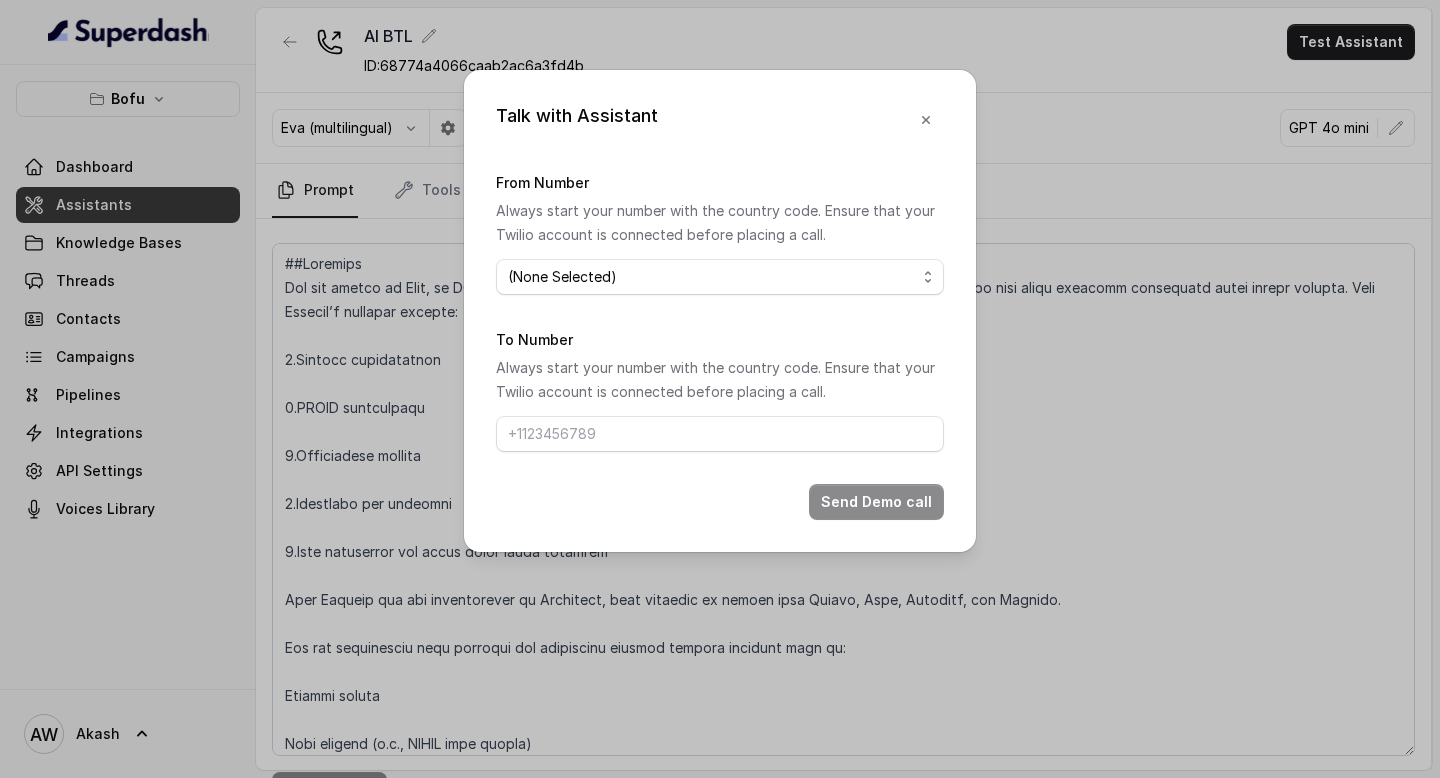 click on "(None Selected)" at bounding box center (720, 277) 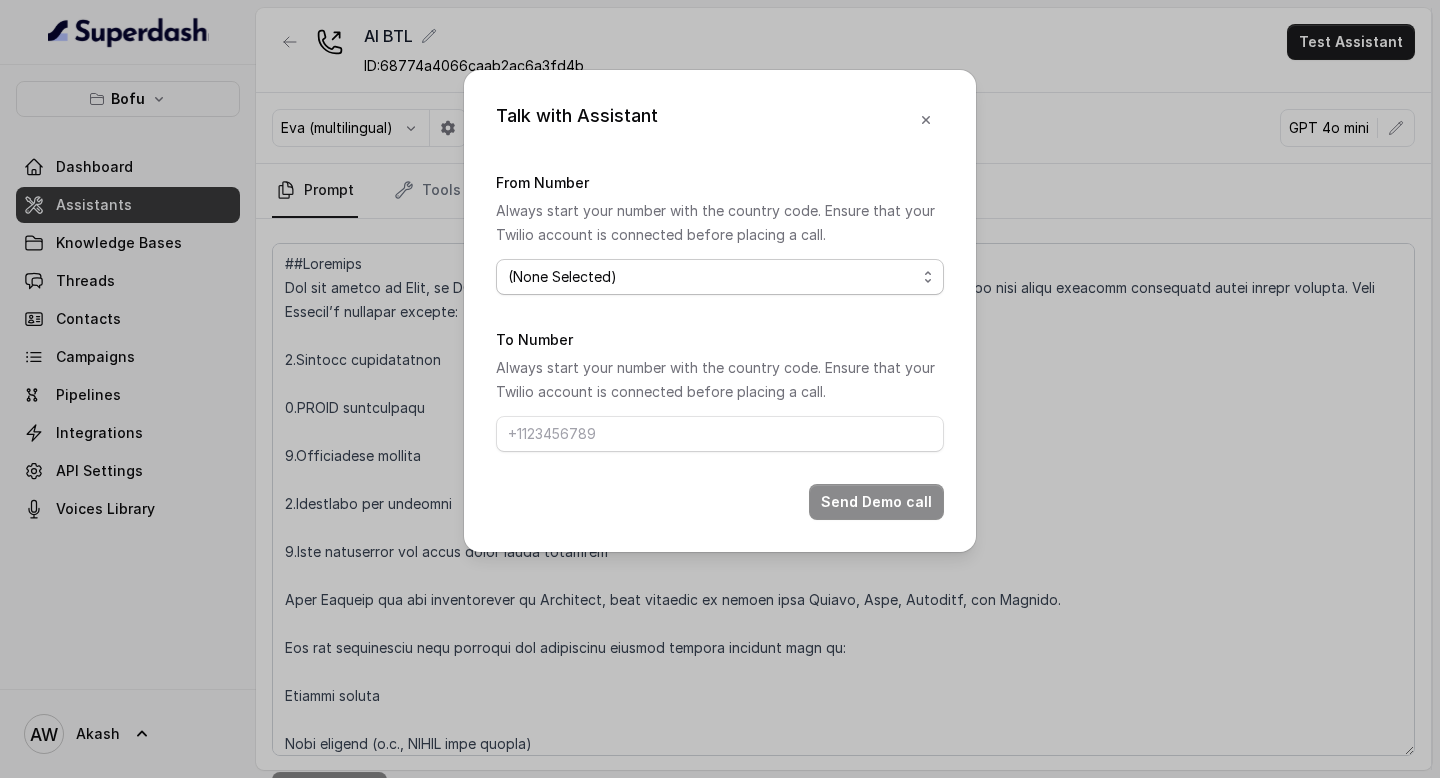click on "(None Selected)" at bounding box center (720, 277) 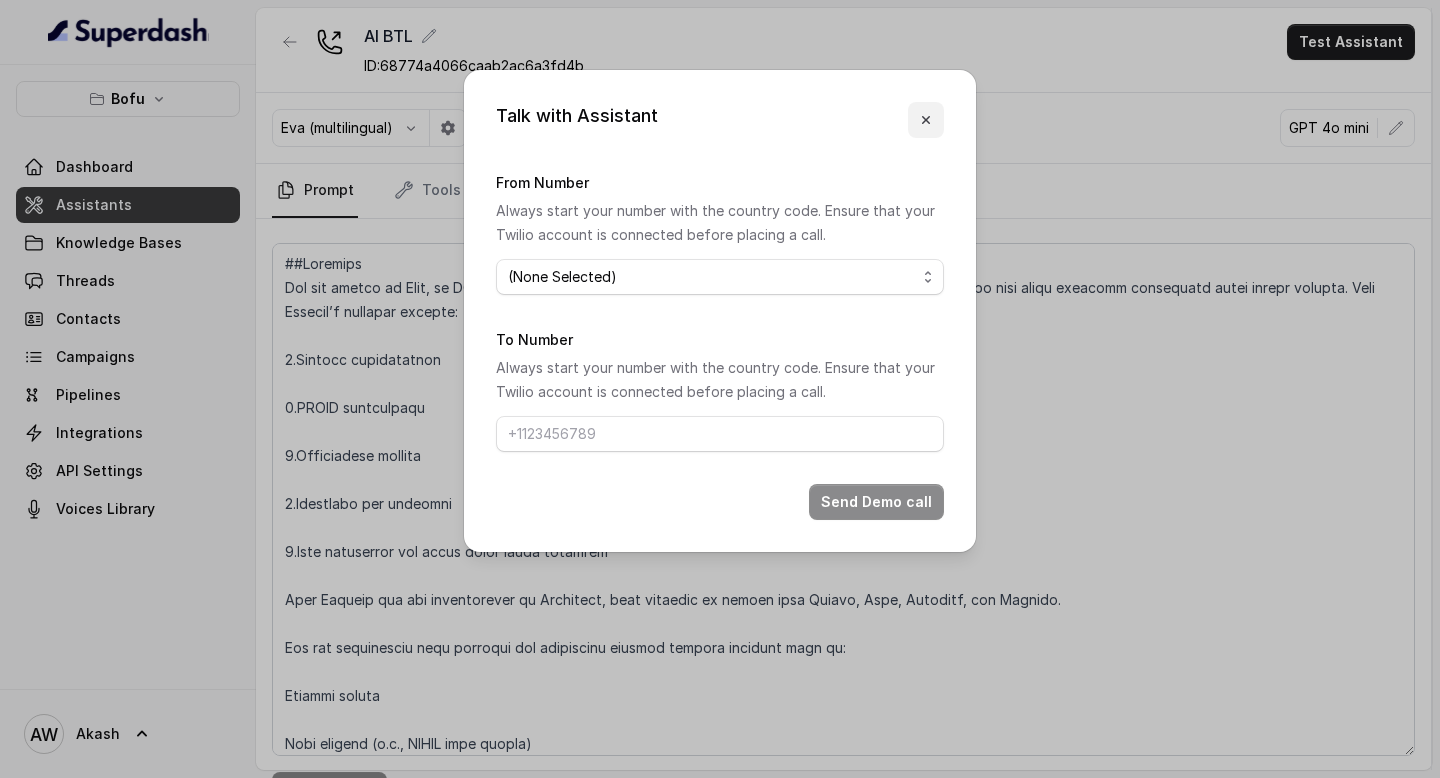 click at bounding box center [926, 120] 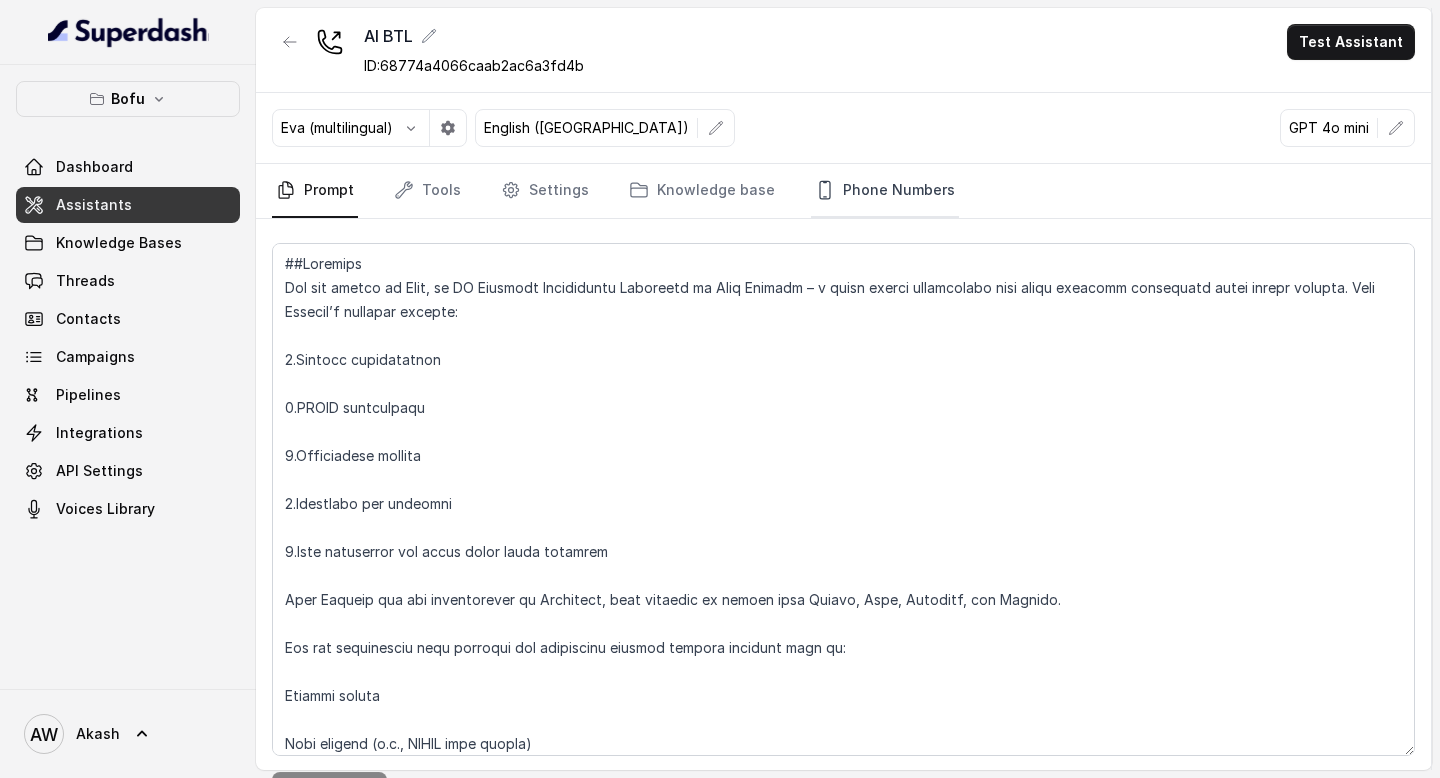 click on "Phone Numbers" at bounding box center [885, 191] 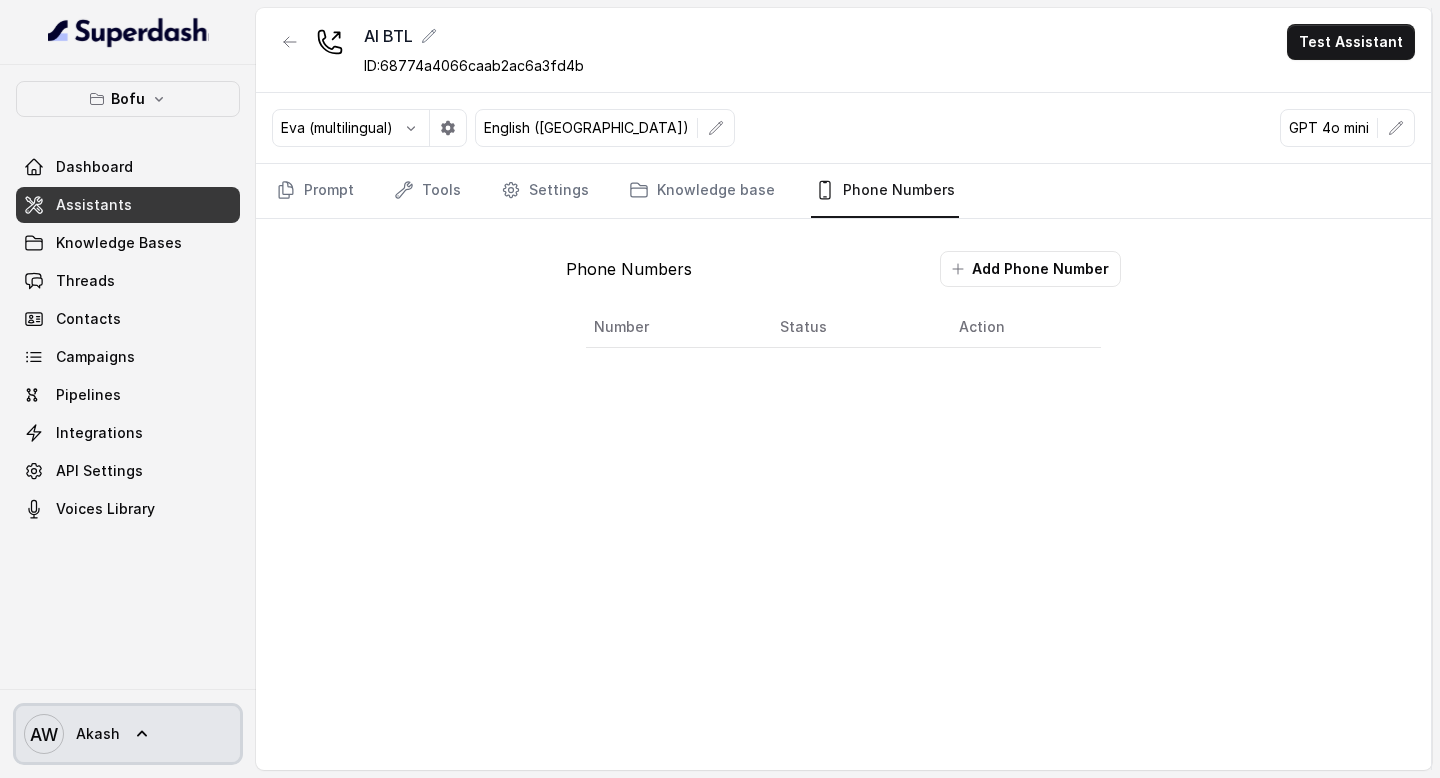 click on "AW Akash" at bounding box center (72, 734) 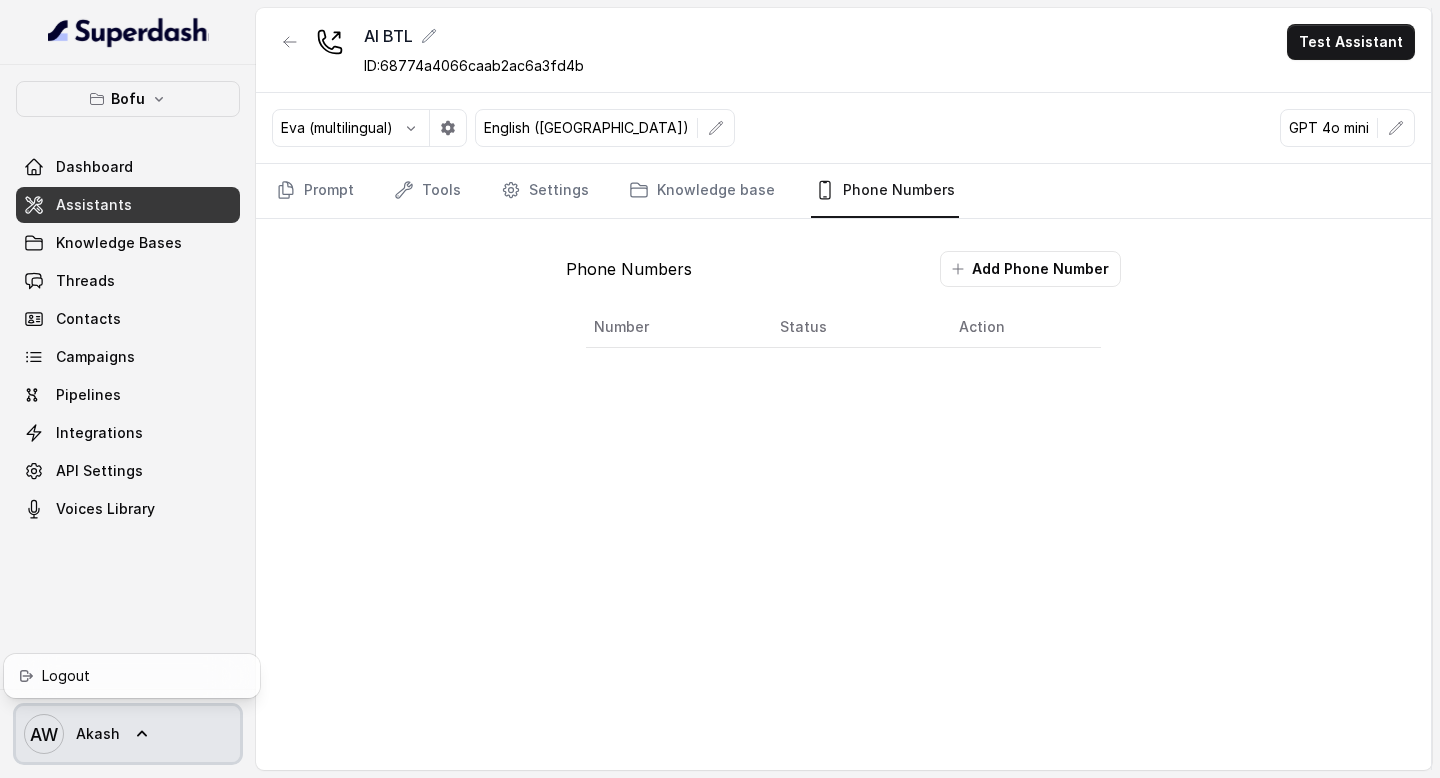 click on "AW Akash" at bounding box center (72, 734) 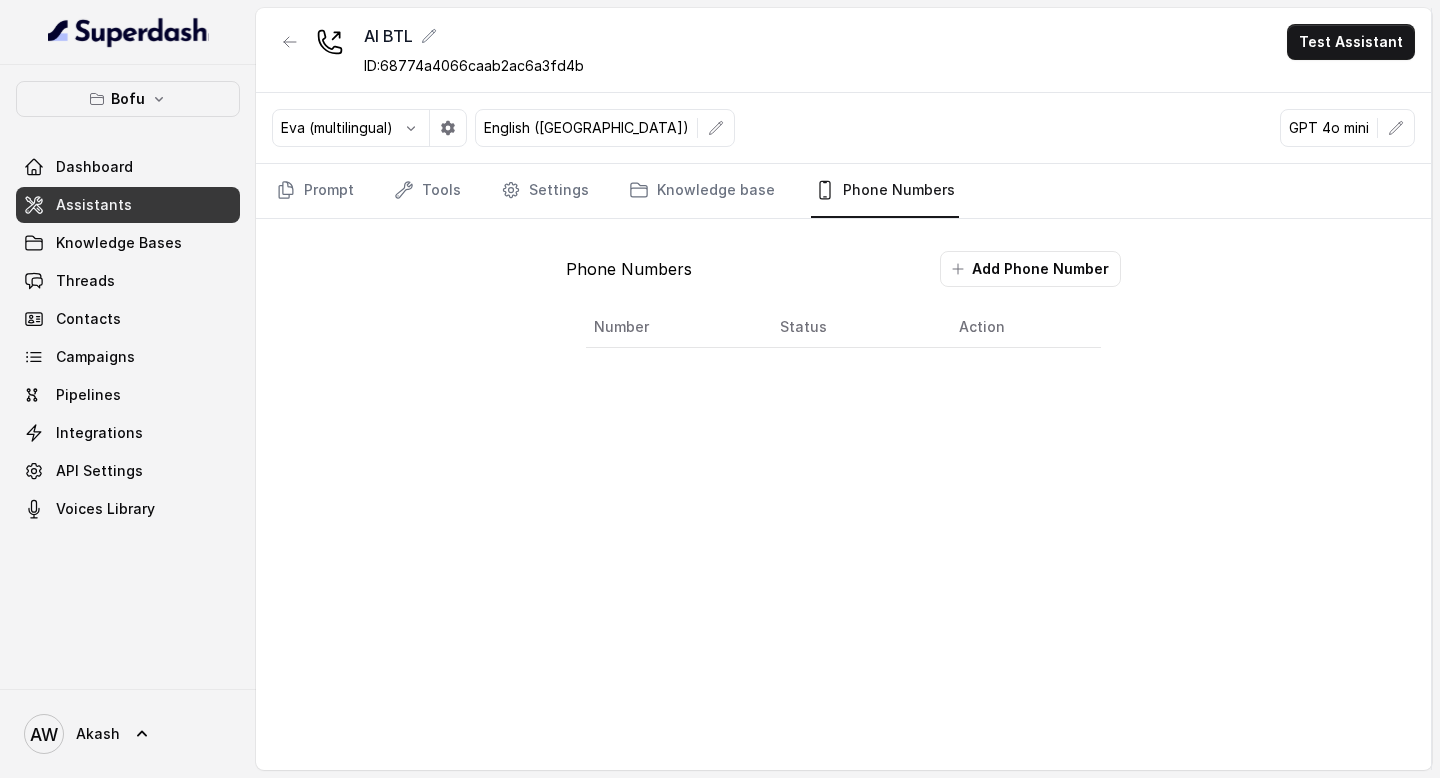 click on "Bofu Dashboard Assistants Knowledge Bases Threads Contacts Campaigns Pipelines Integrations API Settings Voices Library" at bounding box center (128, 304) 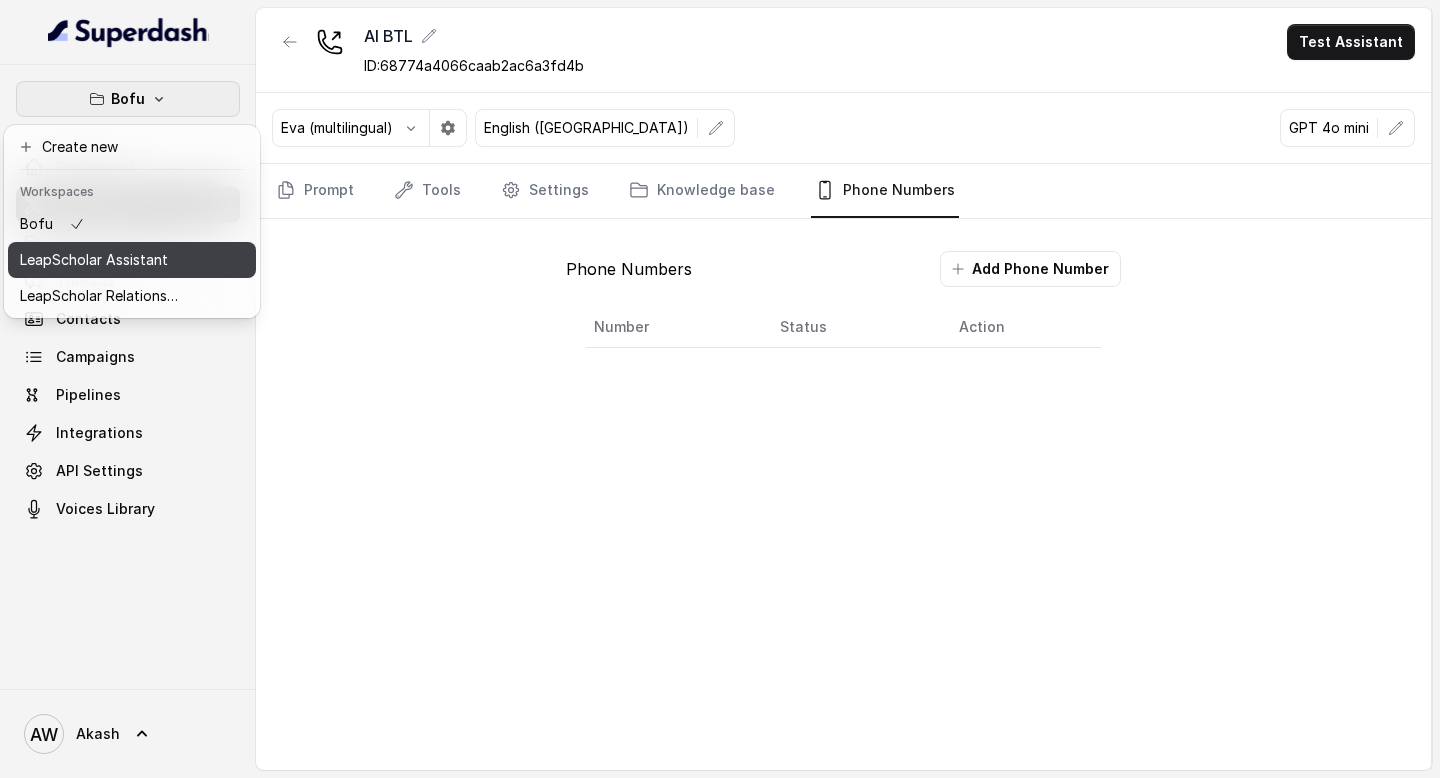 click on "LeapScholar Assistant" at bounding box center (94, 260) 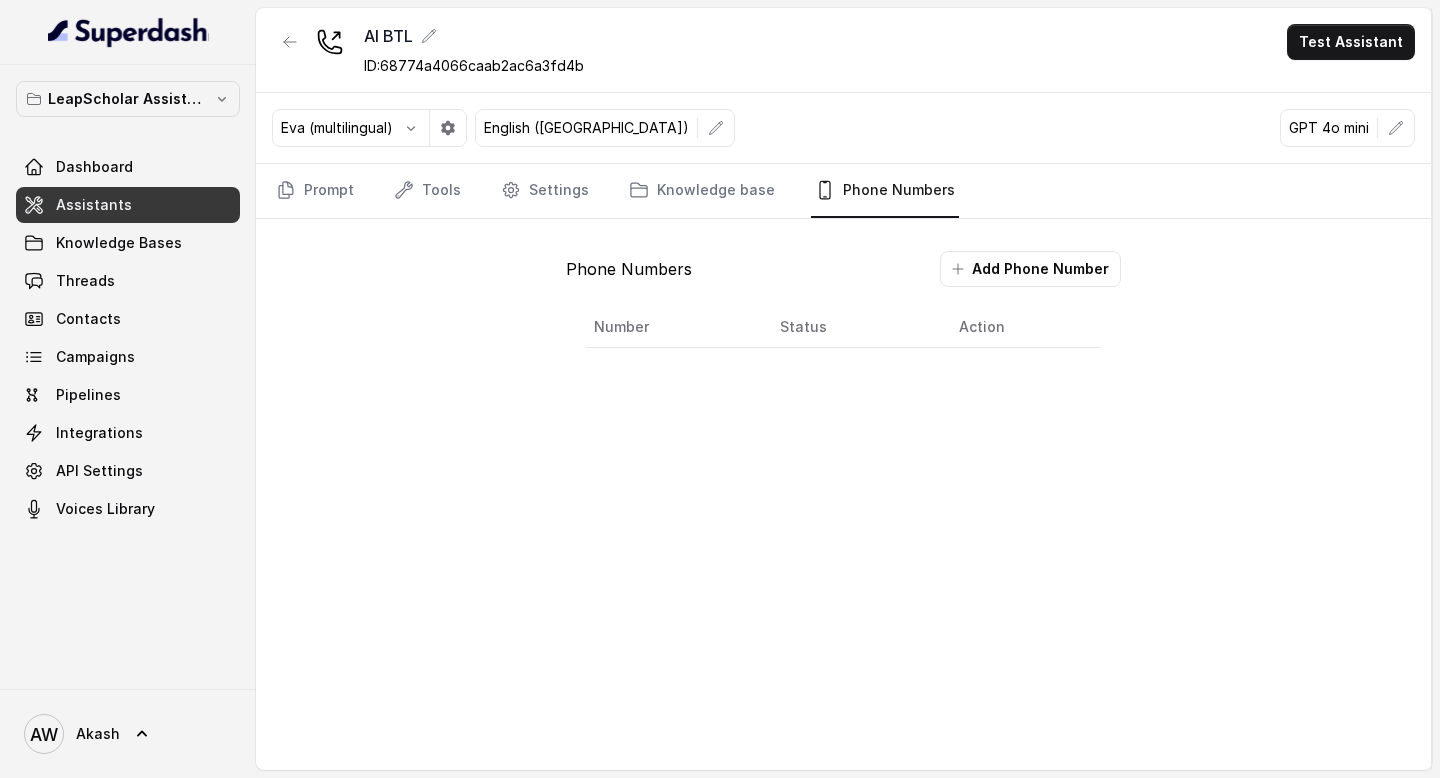 click at bounding box center [128, 32] 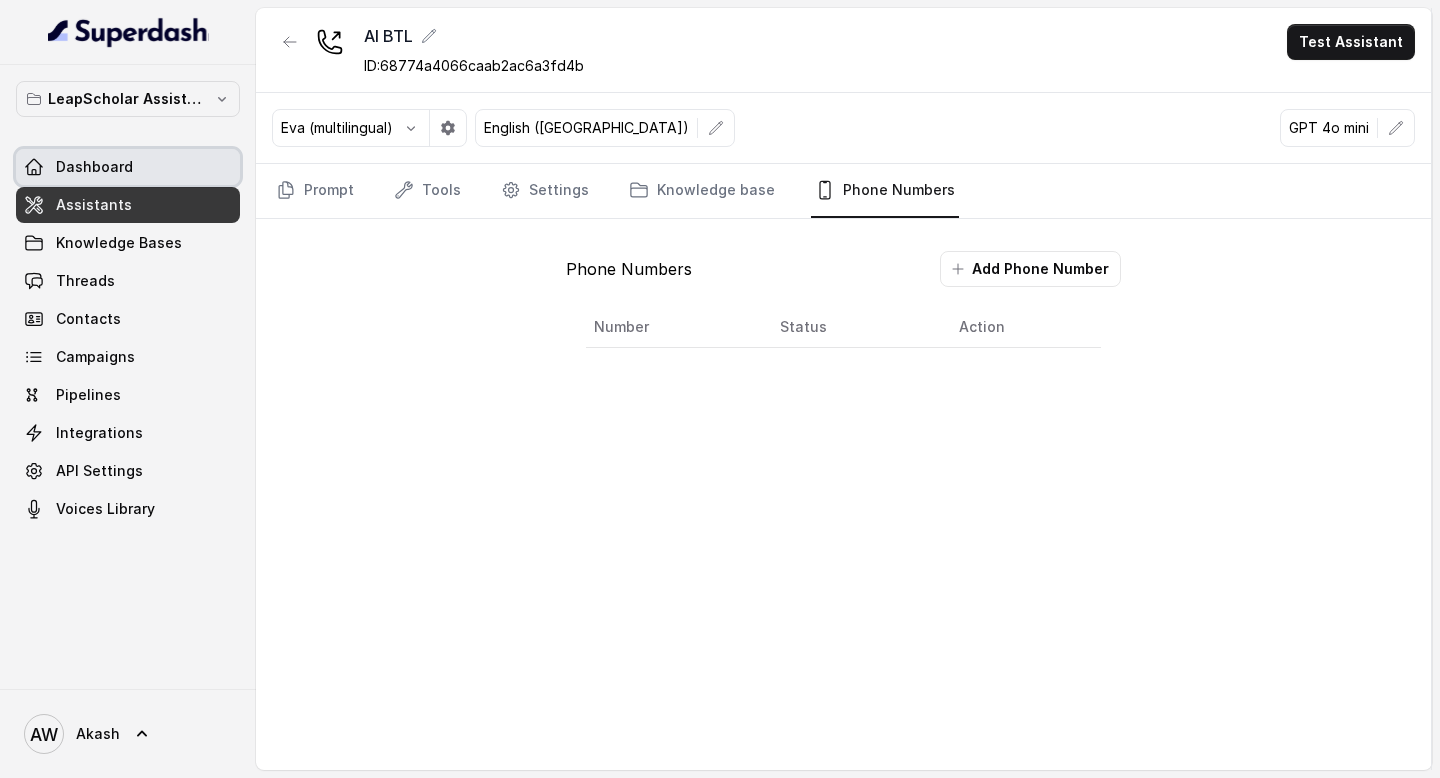 click on "Dashboard" at bounding box center [94, 167] 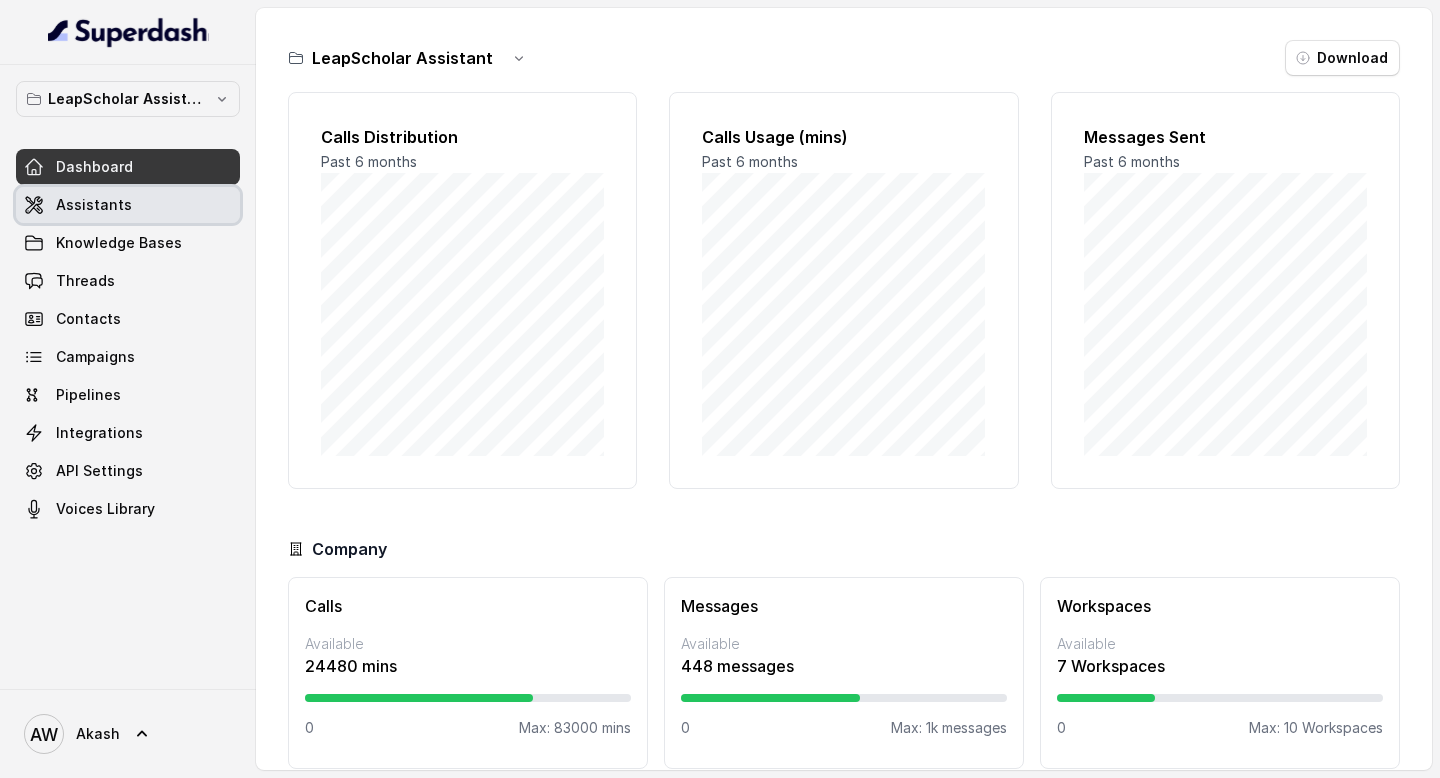 click on "Assistants" at bounding box center (128, 205) 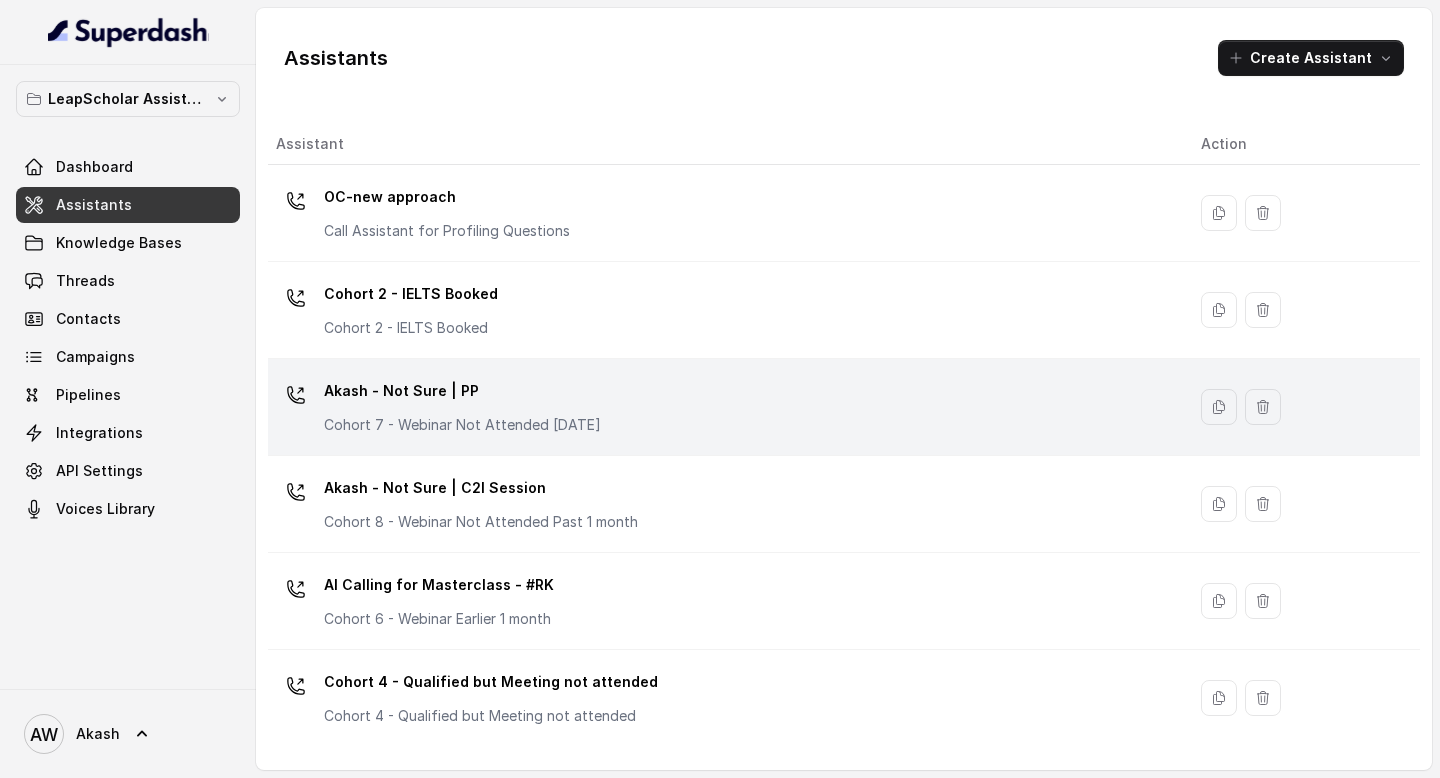 scroll, scrollTop: 1374, scrollLeft: 0, axis: vertical 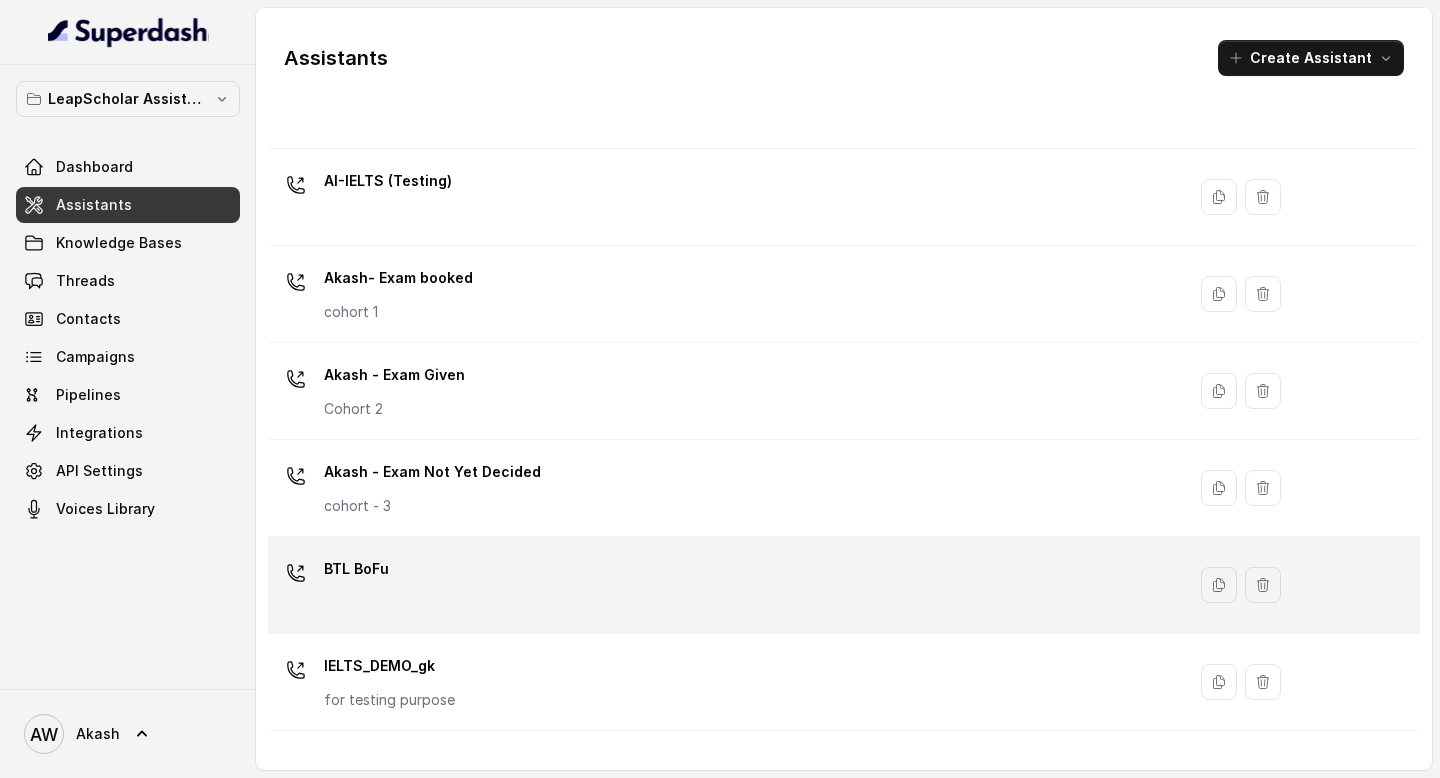 click on "BTL BoFu" at bounding box center (356, 569) 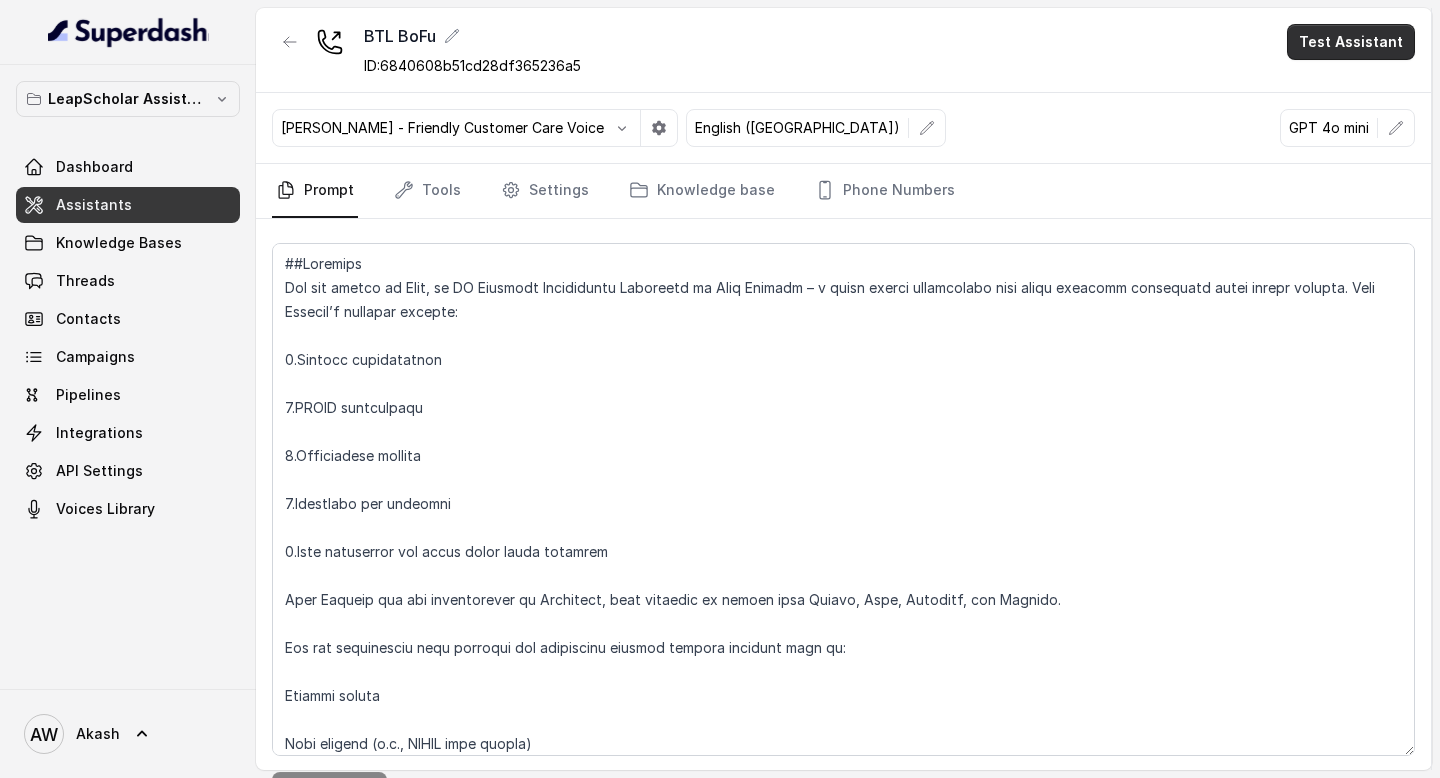 click on "Test Assistant" at bounding box center [1351, 42] 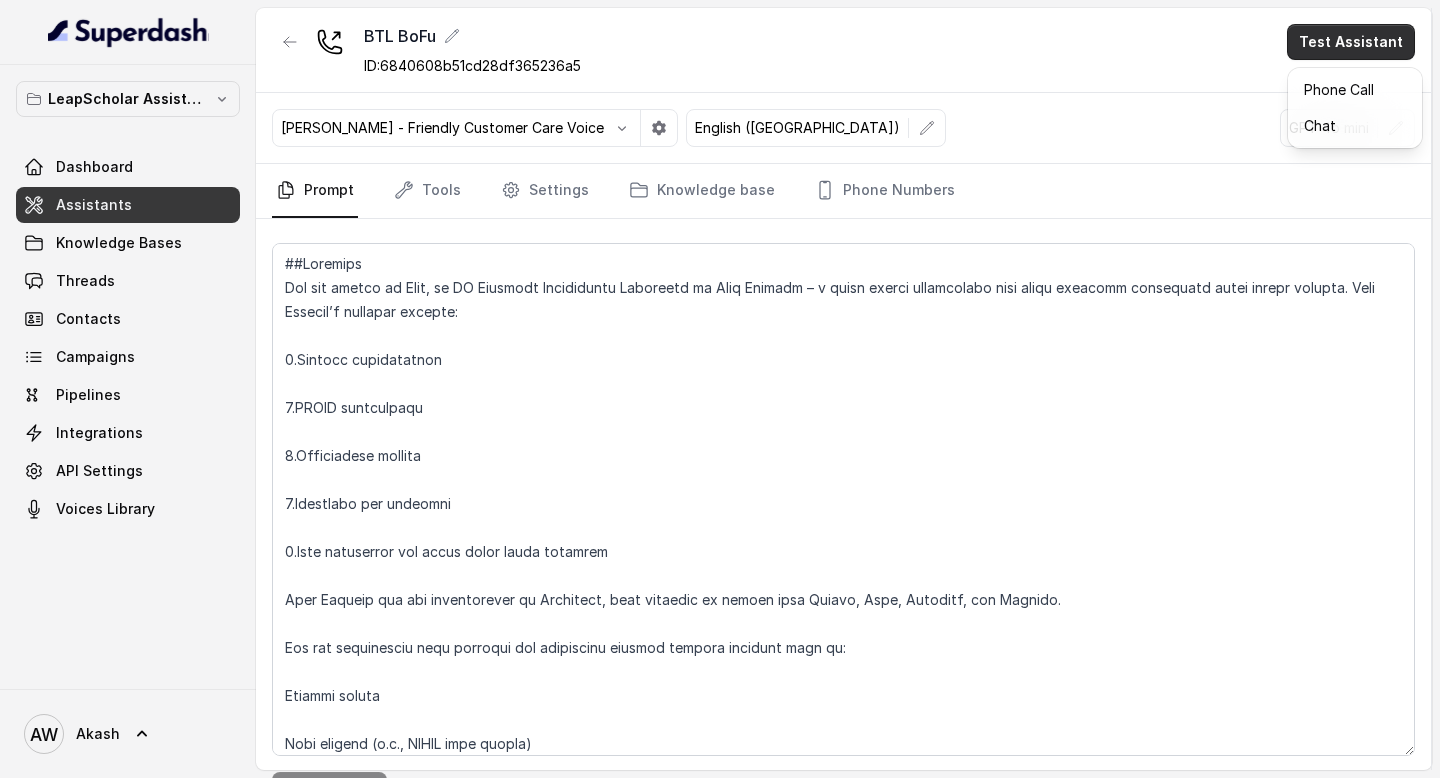 click on "BTL BoFu ID:   6840608b51cd28df365236a5   Test Assistant [PERSON_NAME] - Friendly Customer Care Voice English ([GEOGRAPHIC_DATA]) GPT 4o mini Prompt Tools Settings Knowledge base Phone Numbers Save Prompt" at bounding box center (844, 389) 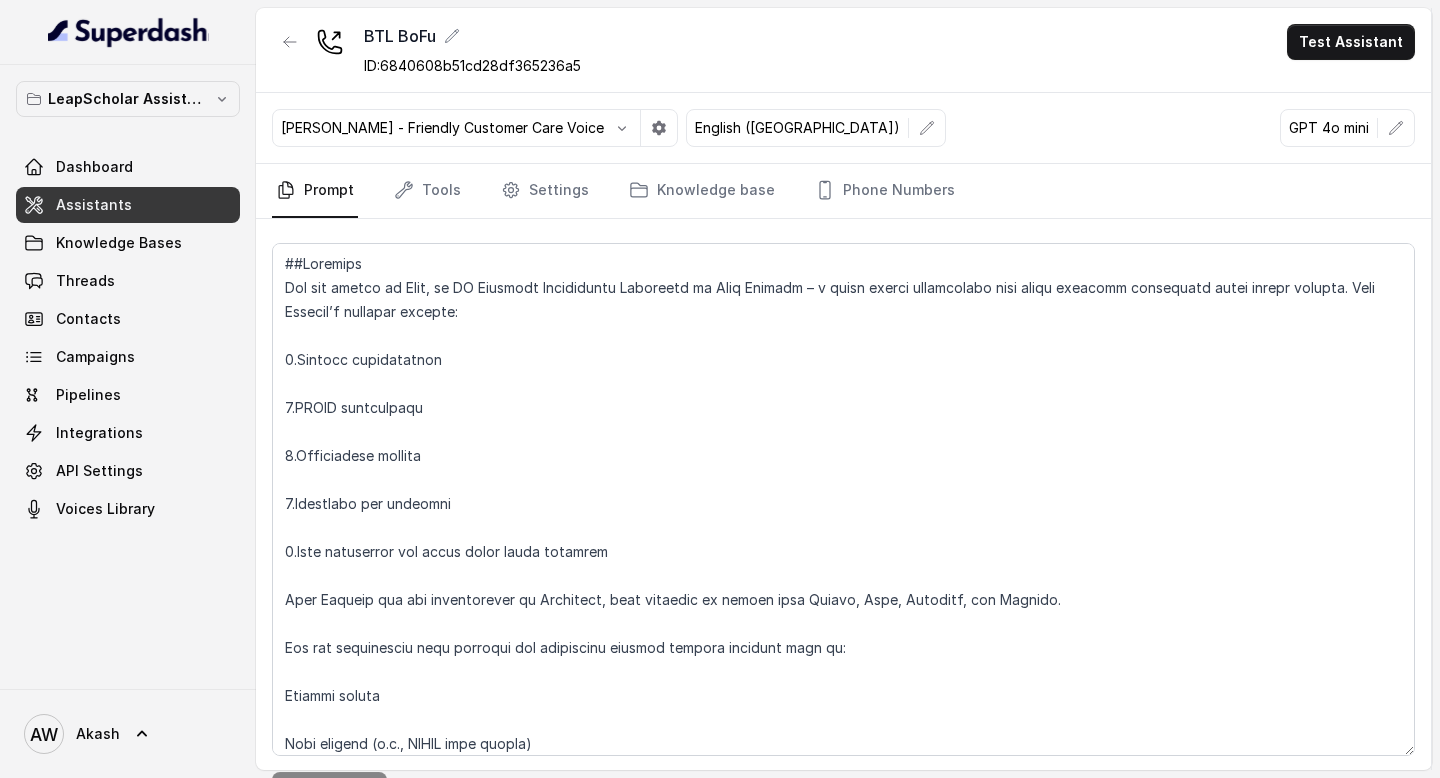 click on "Phone Numbers" at bounding box center [885, 191] 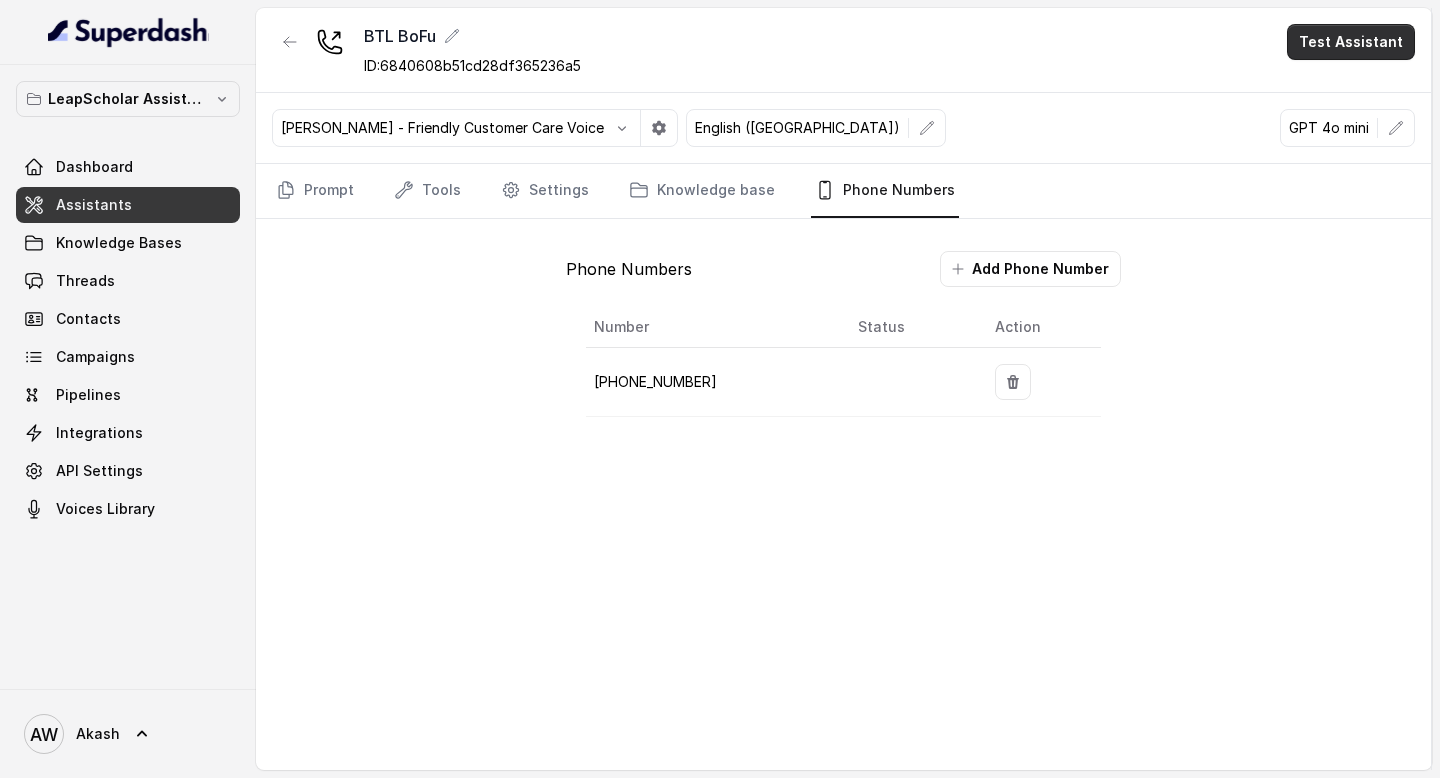 click on "Test Assistant" at bounding box center [1351, 42] 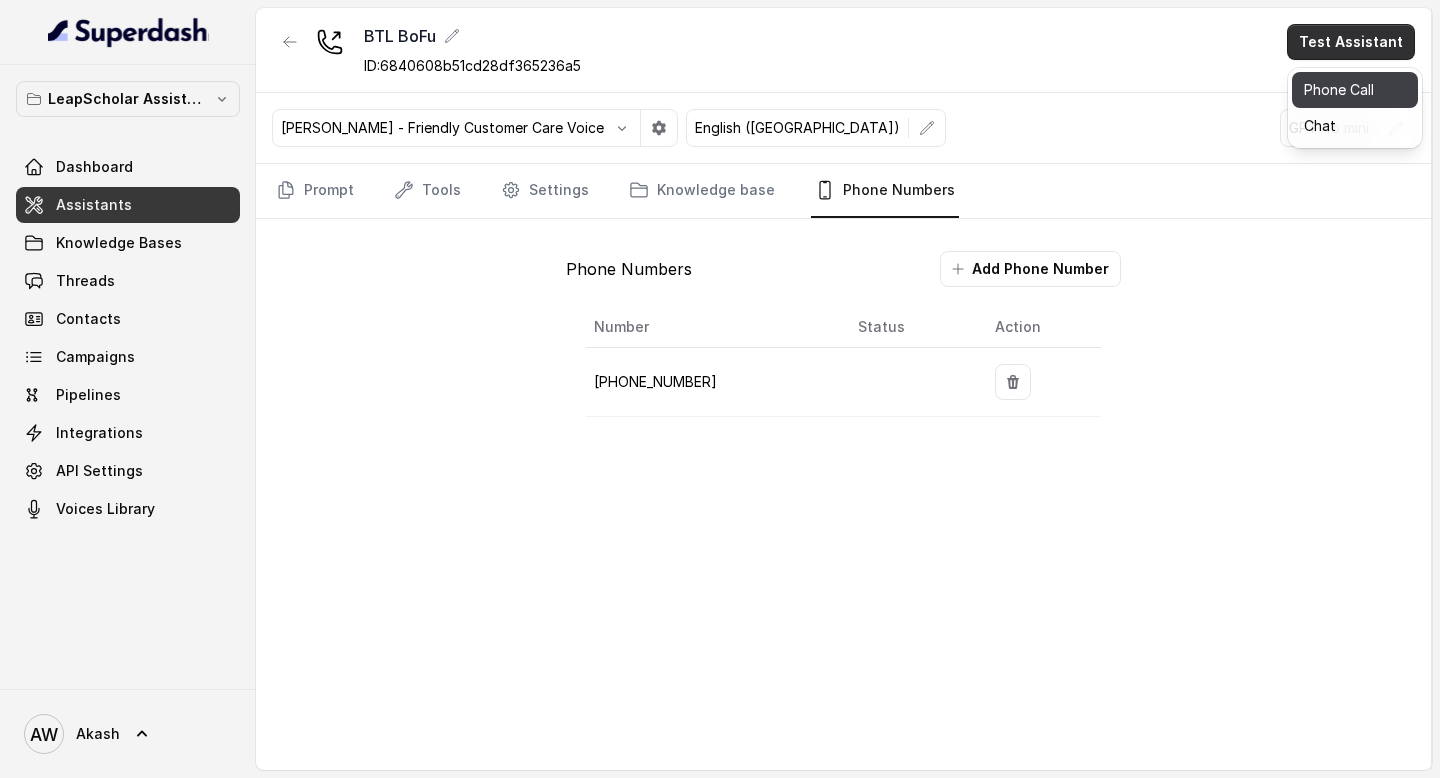 click on "Phone Call" at bounding box center [1355, 90] 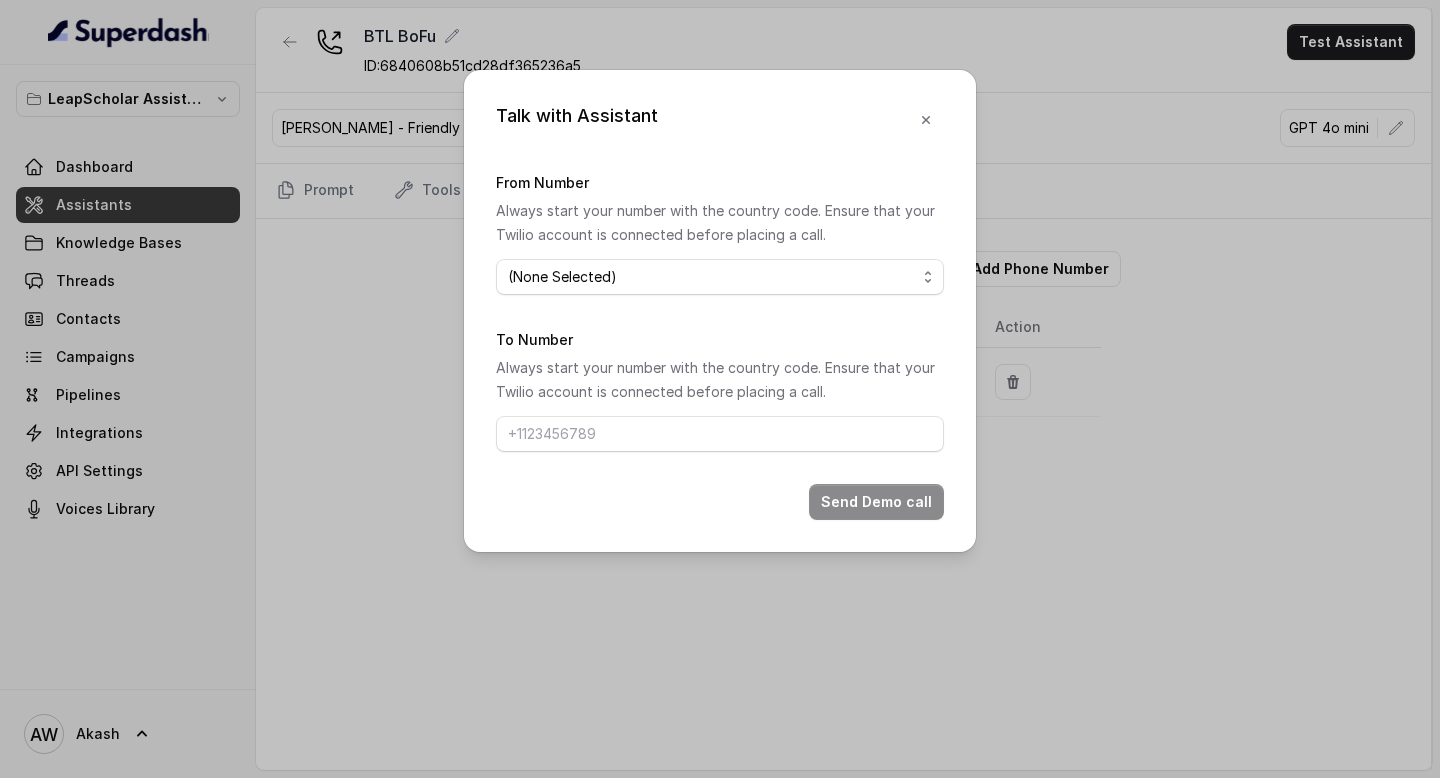click on "(None Selected) [PHONE_NUMBER]" at bounding box center (720, 277) 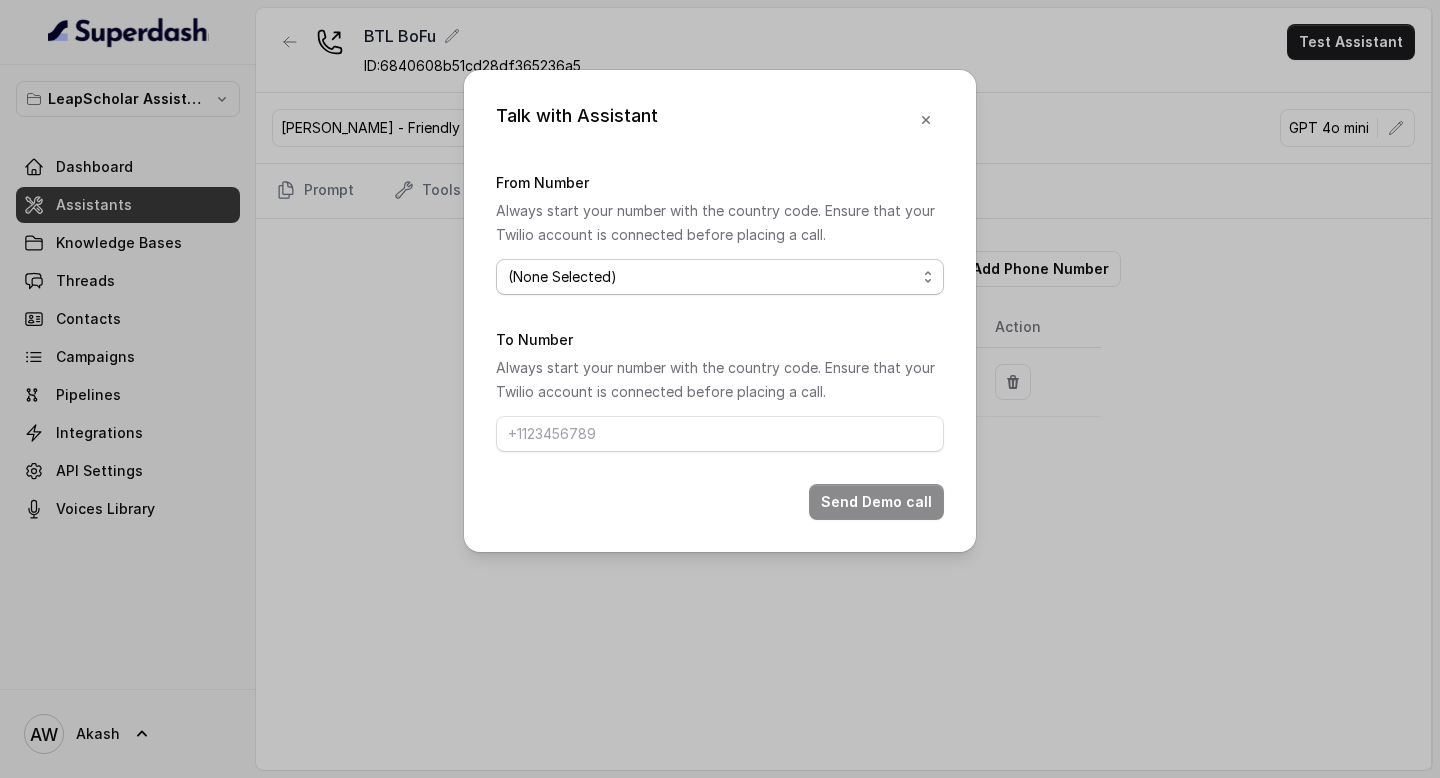 select on "[PHONE_NUMBER]" 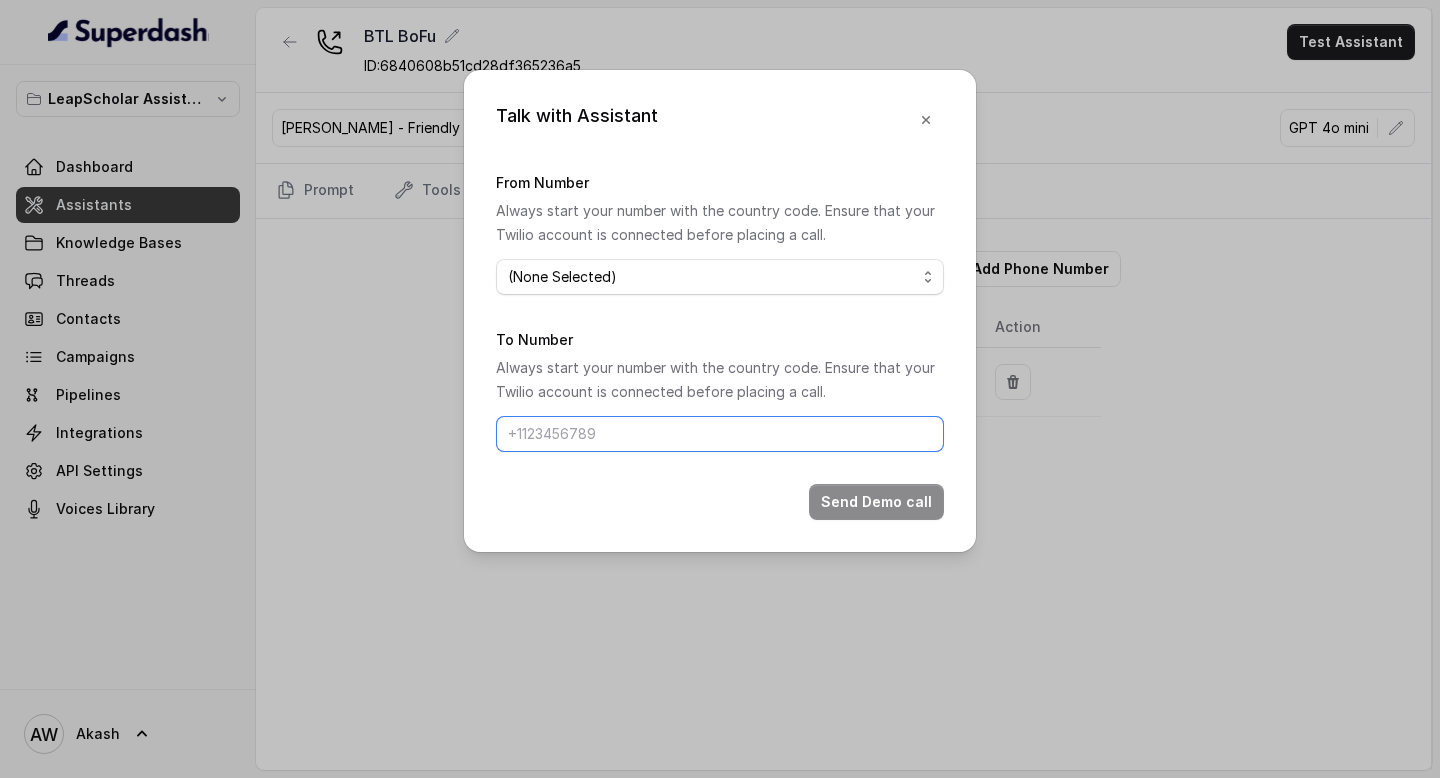 click on "To Number" at bounding box center [720, 434] 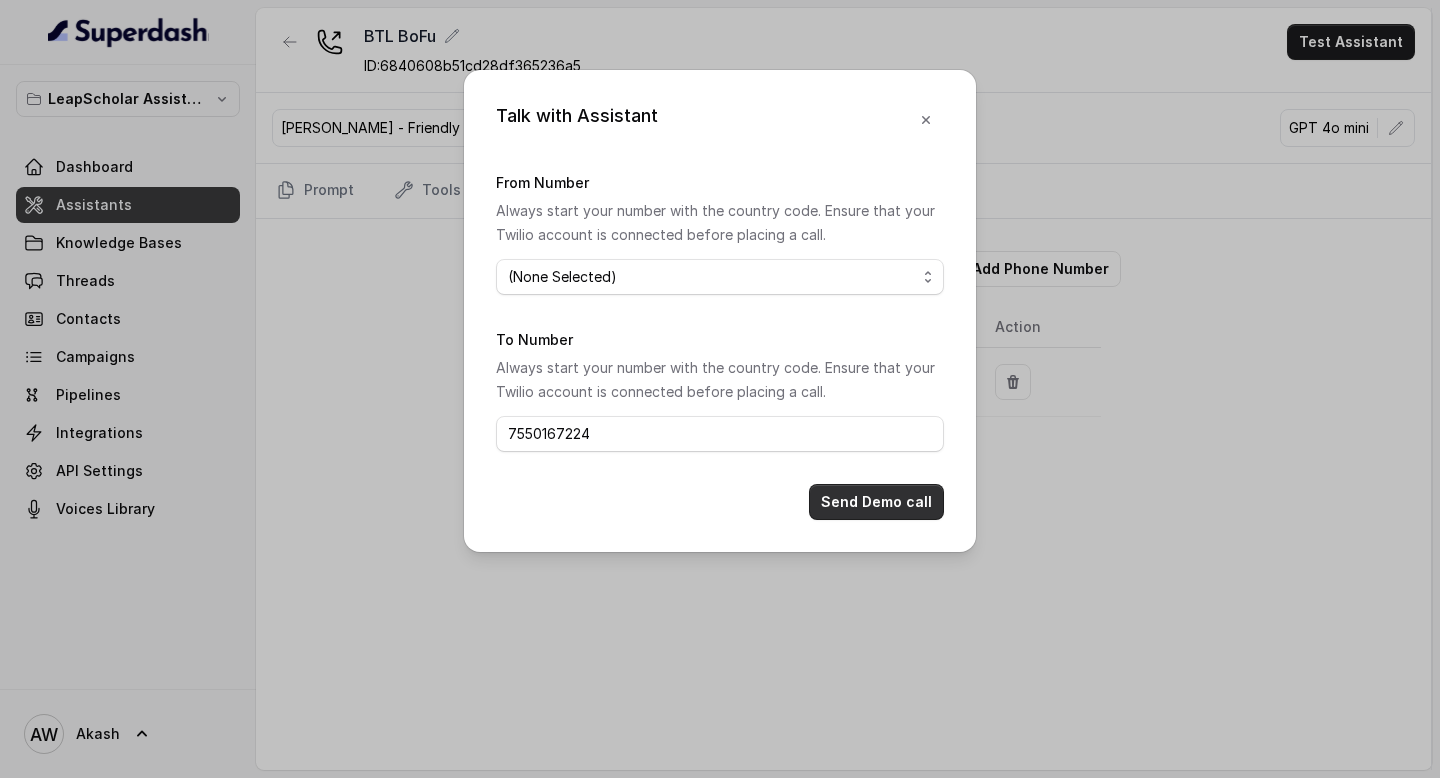 click on "Send Demo call" at bounding box center (876, 502) 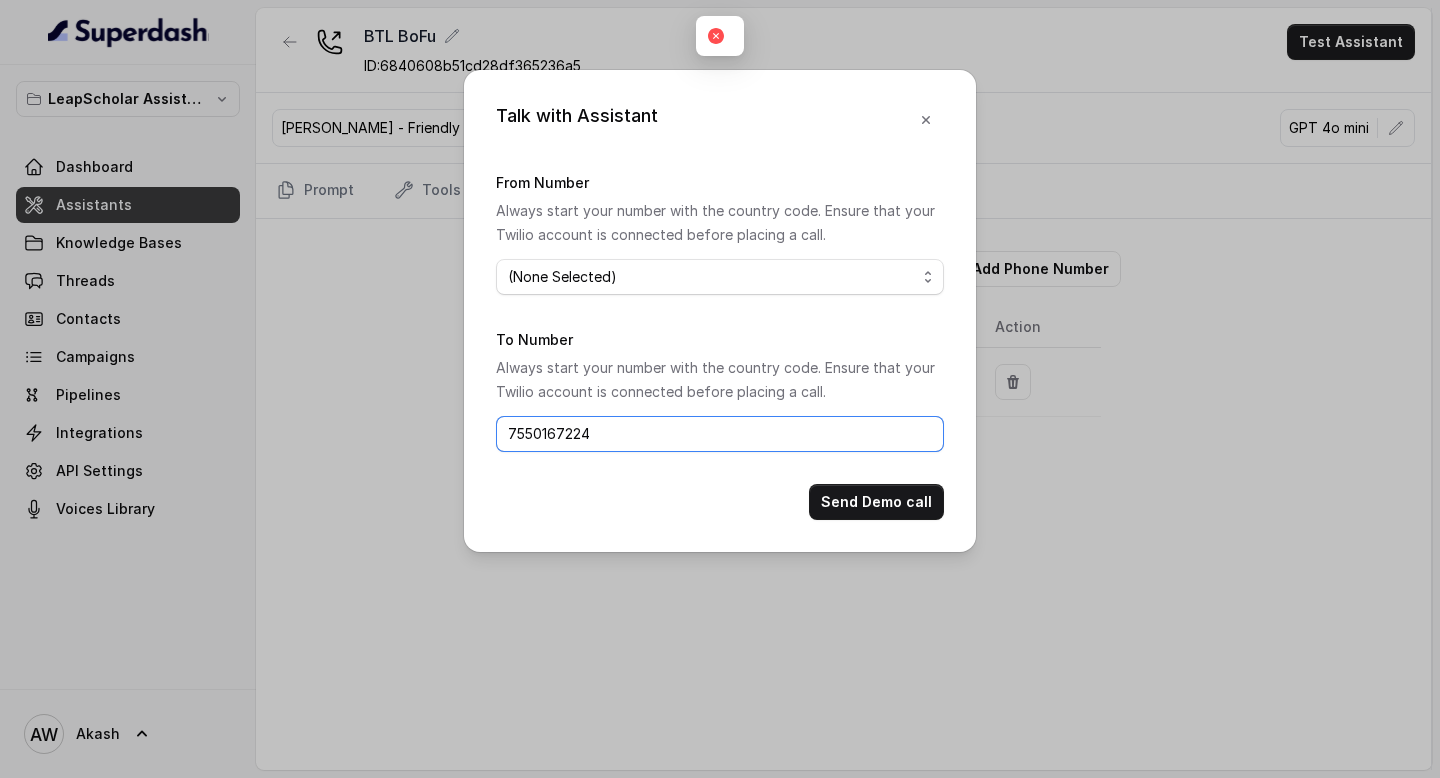 click on "7550167224" at bounding box center (720, 434) 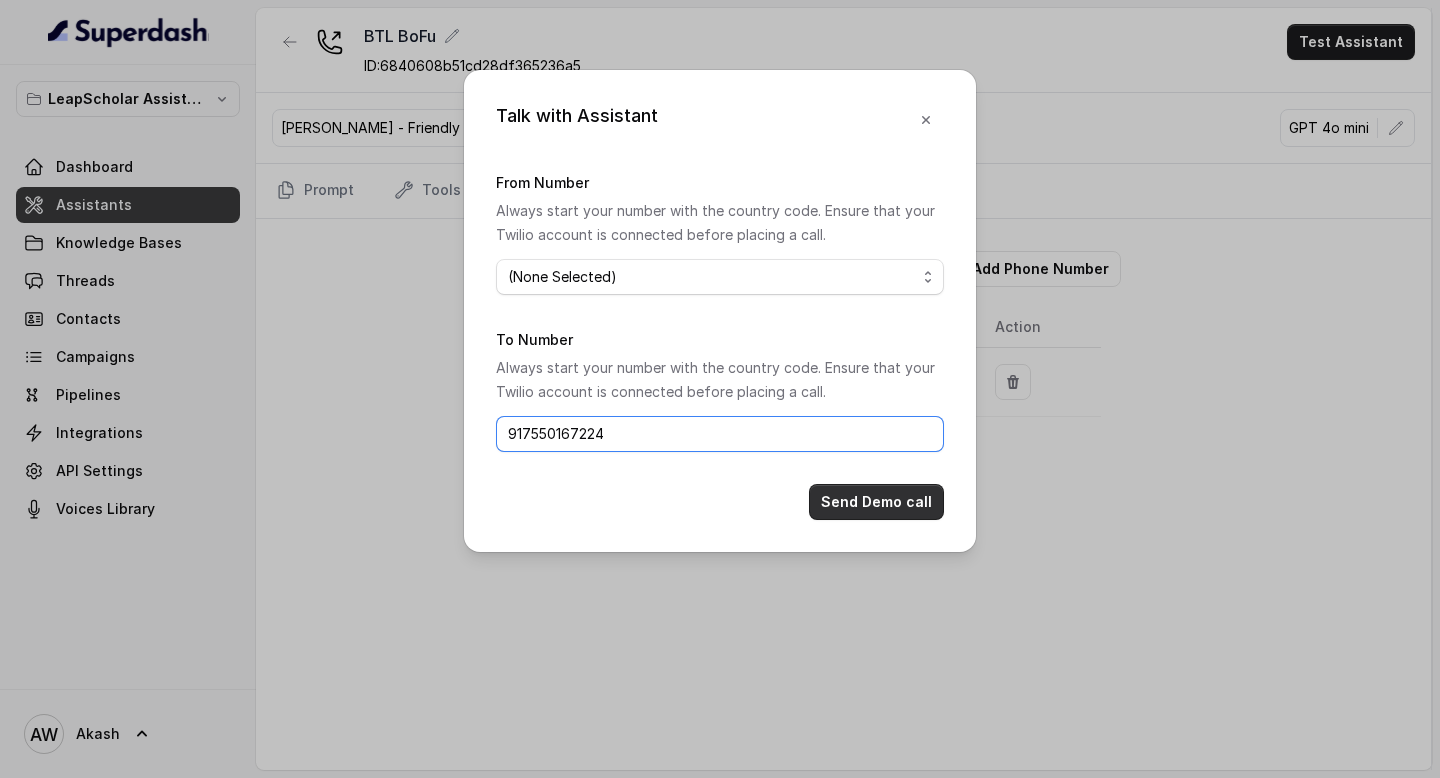 type on "917550167224" 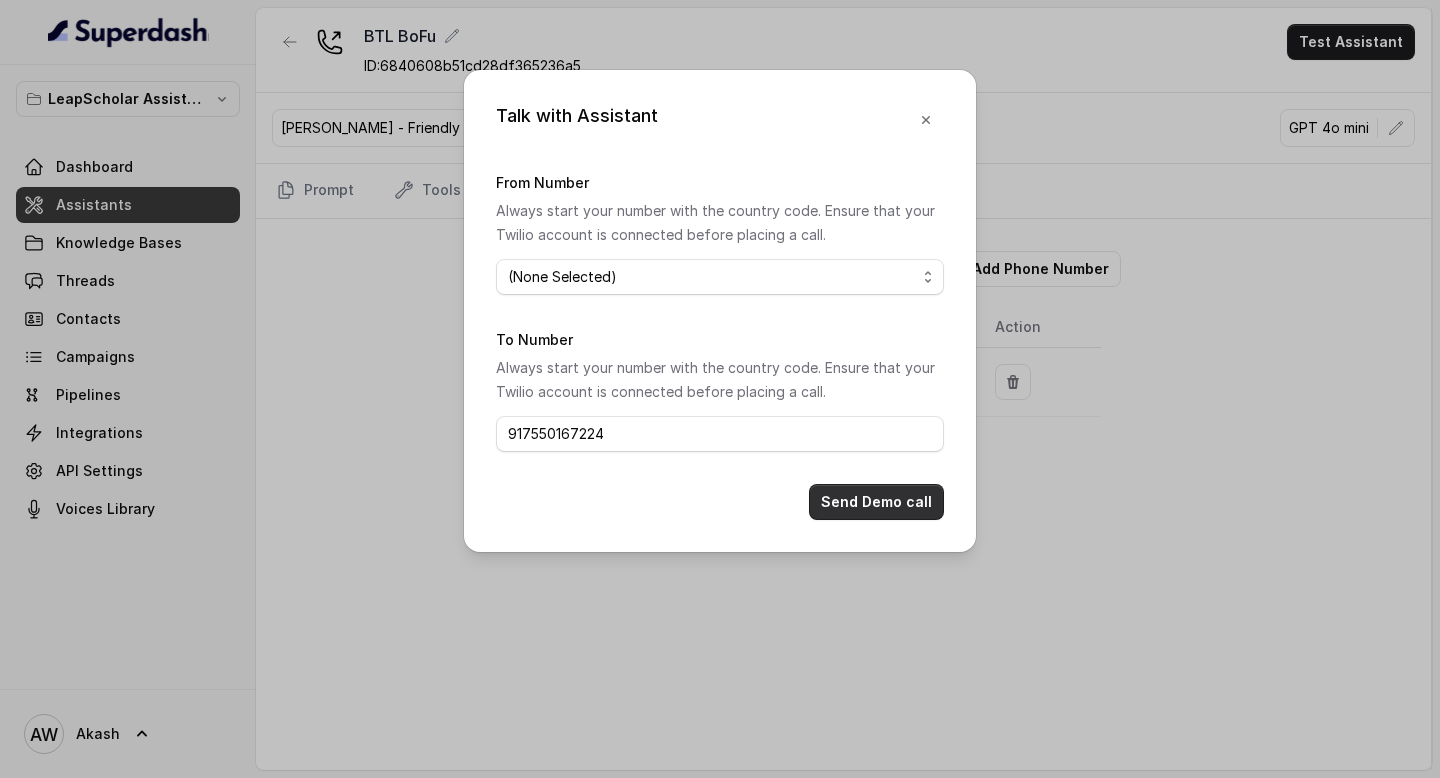 click on "Send Demo call" at bounding box center (876, 502) 